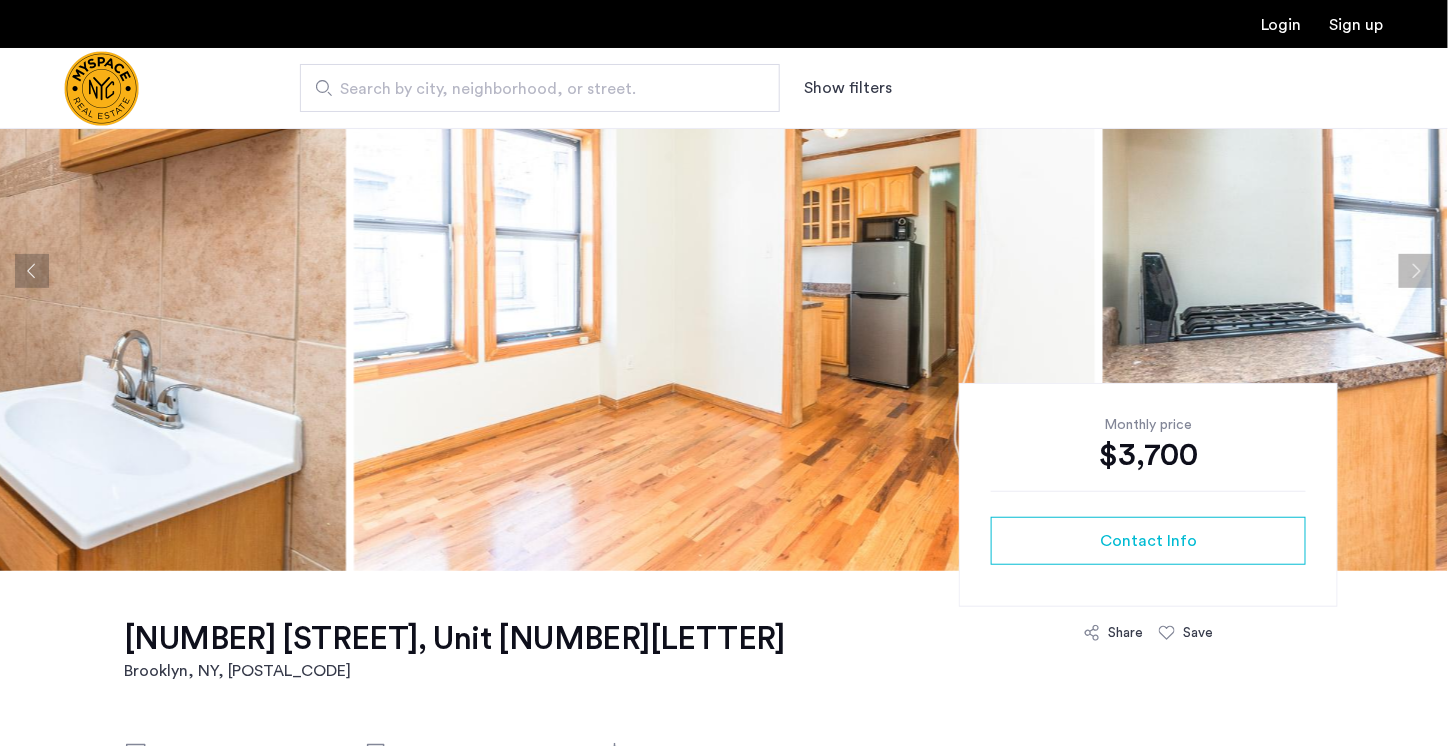 scroll, scrollTop: 162, scrollLeft: 0, axis: vertical 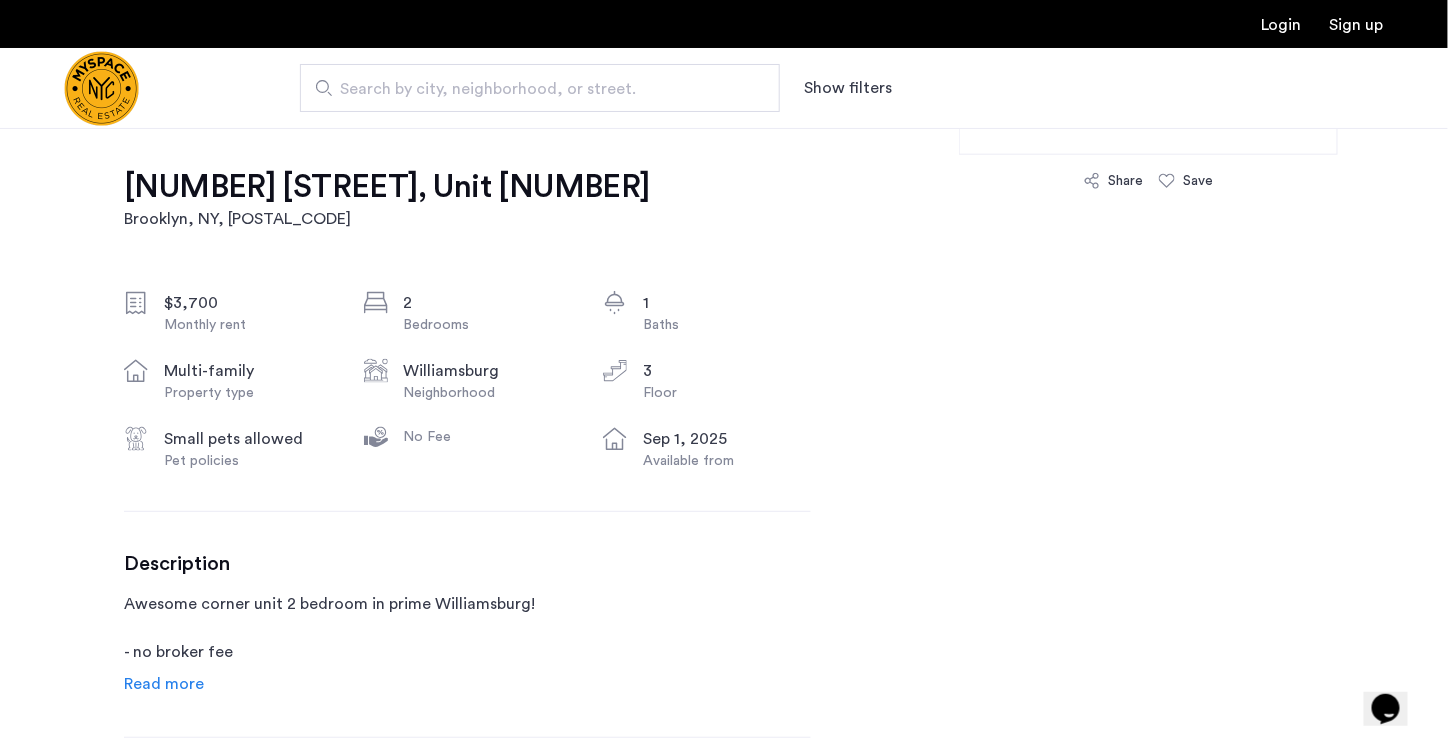 click on "Read more" 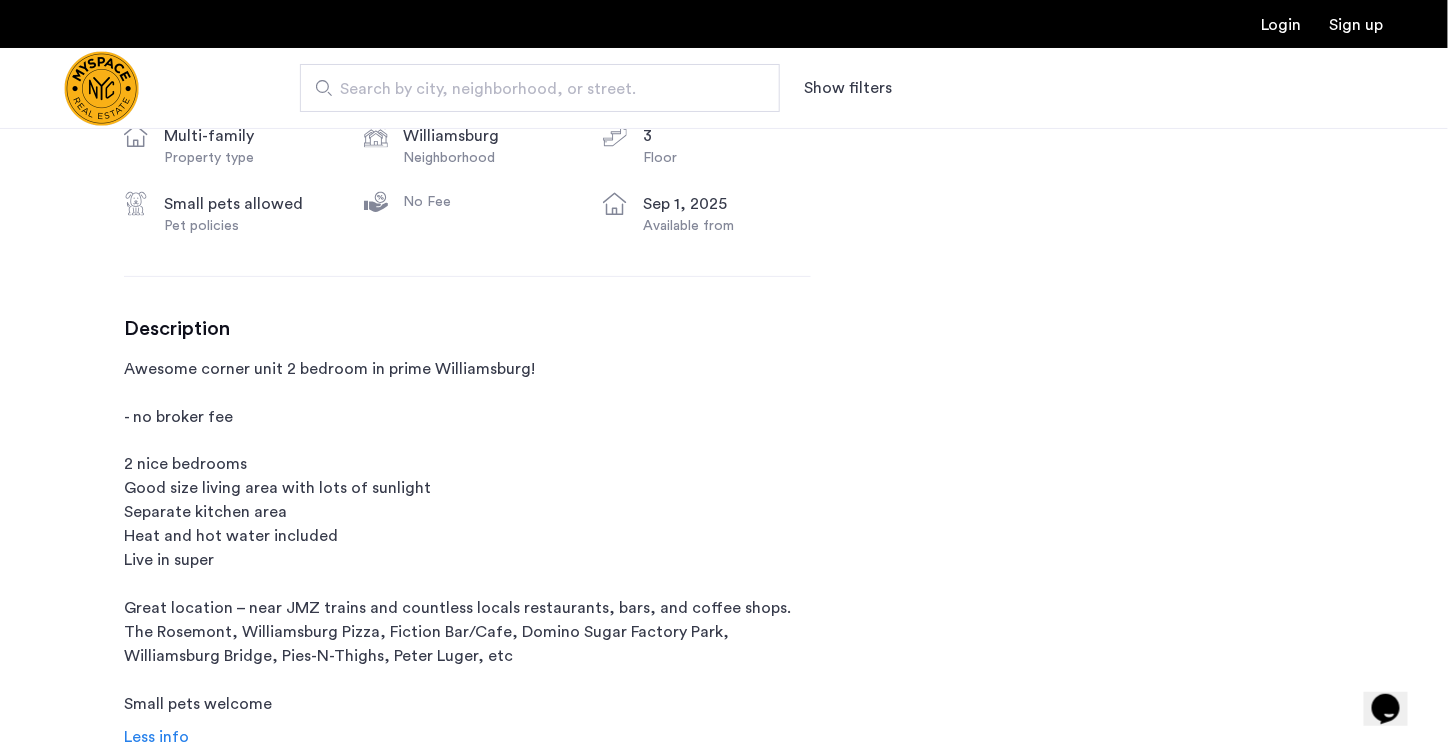 scroll, scrollTop: 0, scrollLeft: 0, axis: both 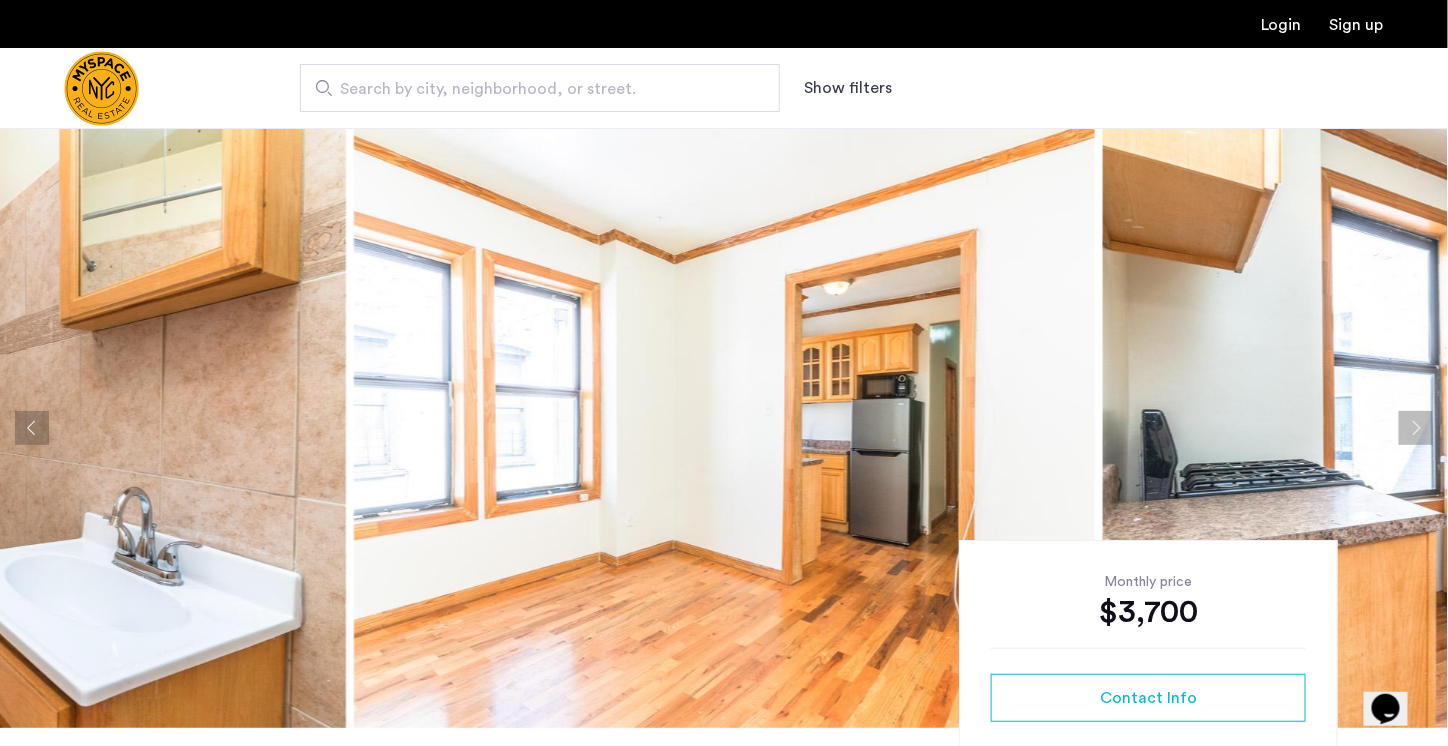 click 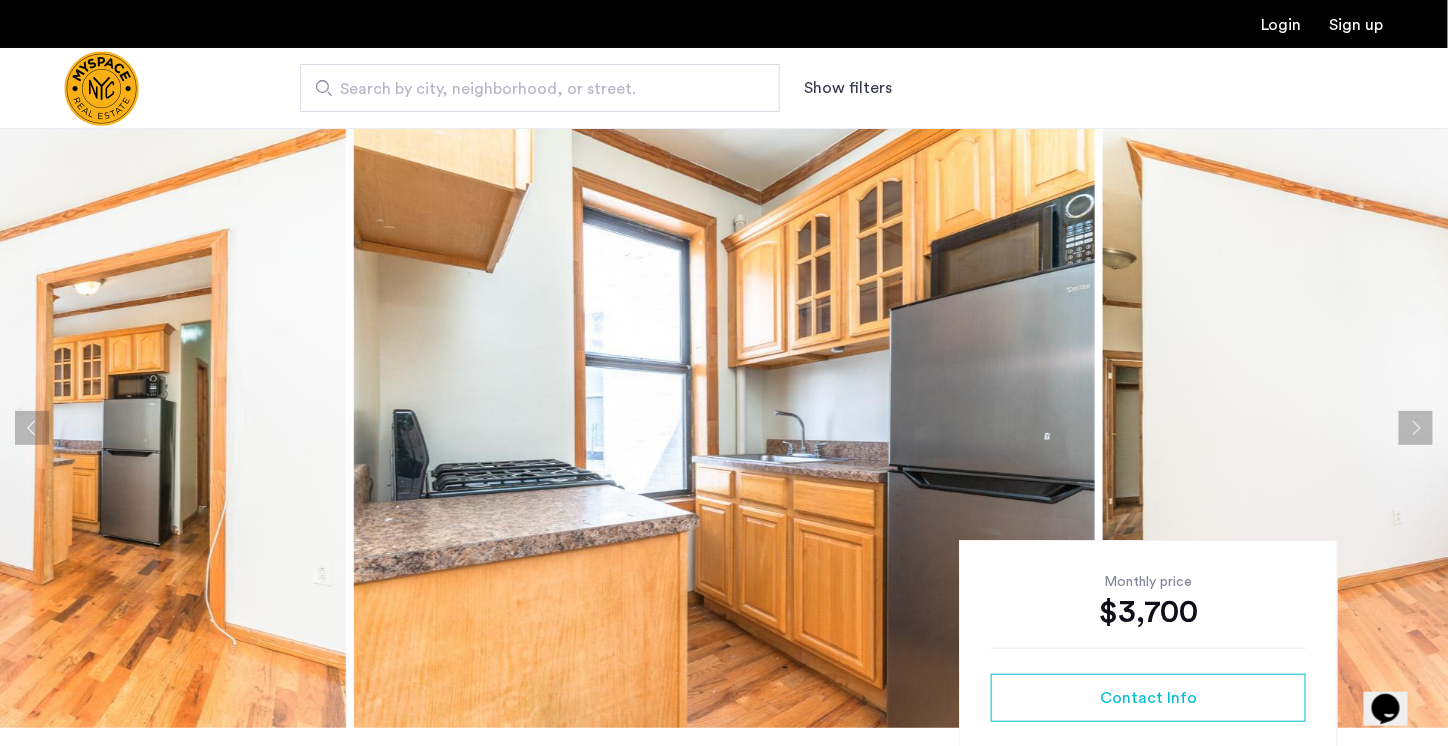 click 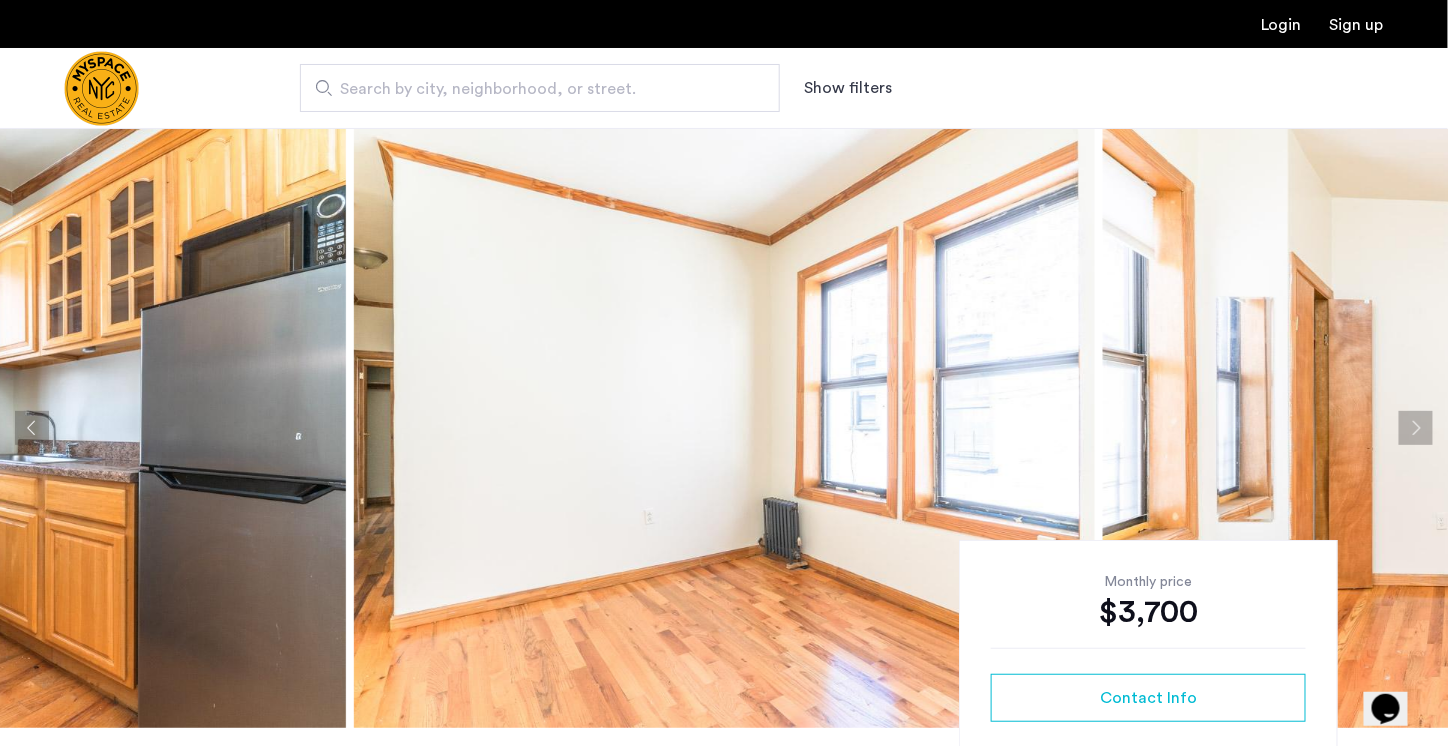 click 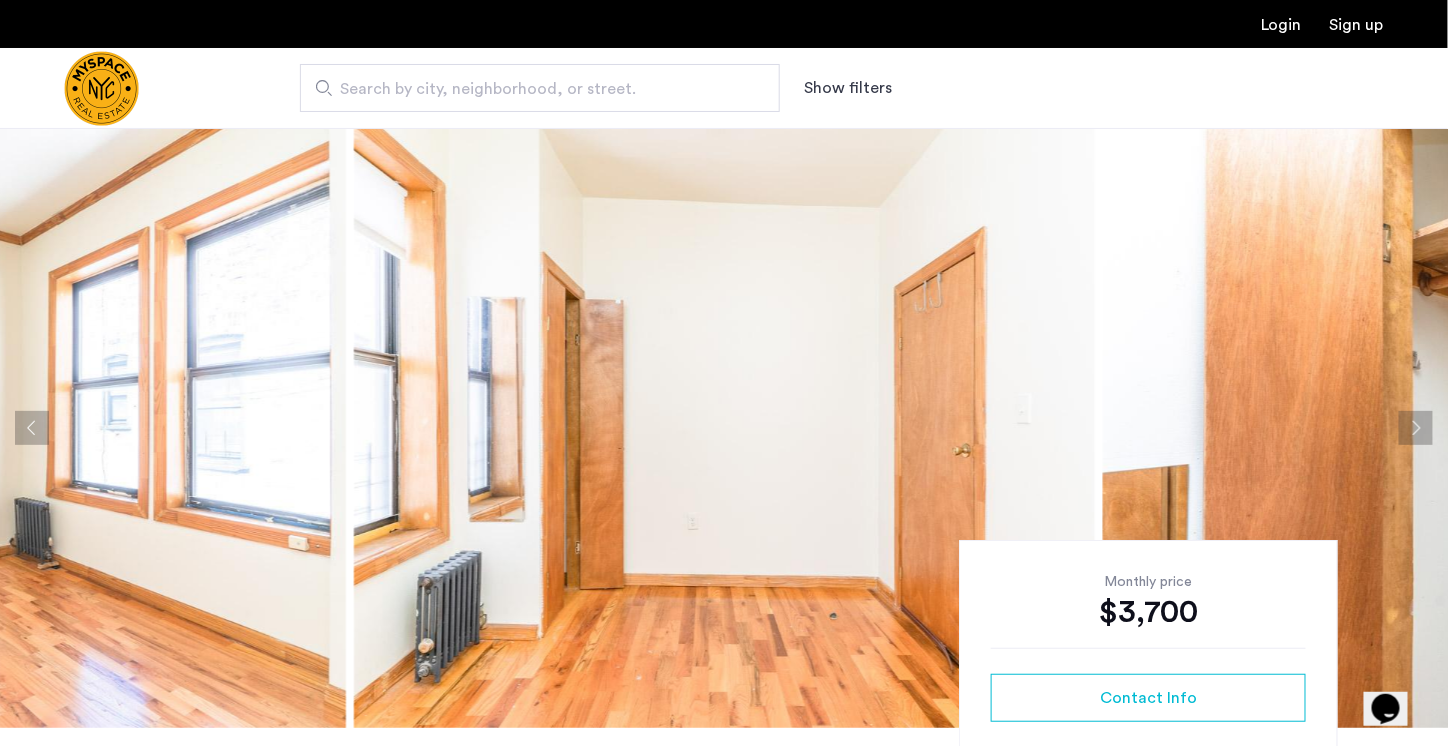 click 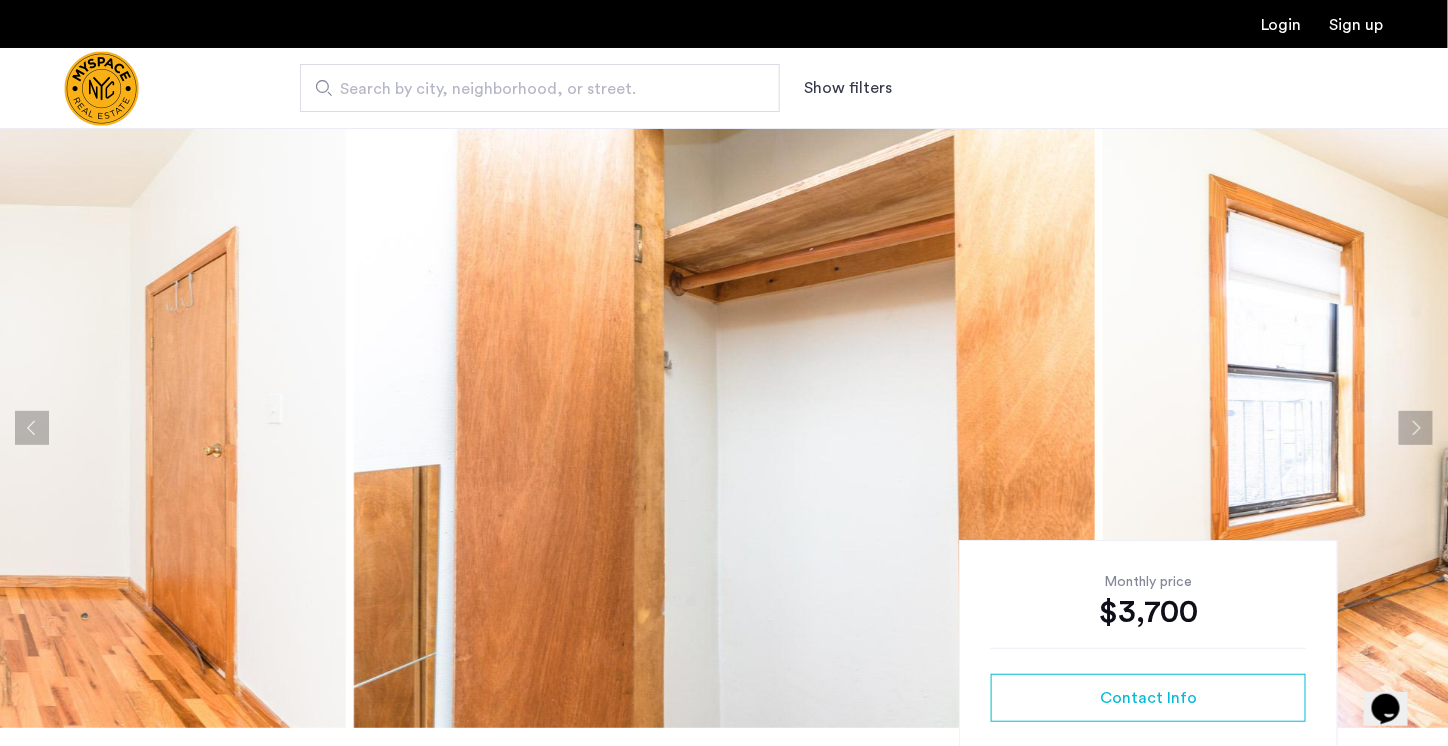 click 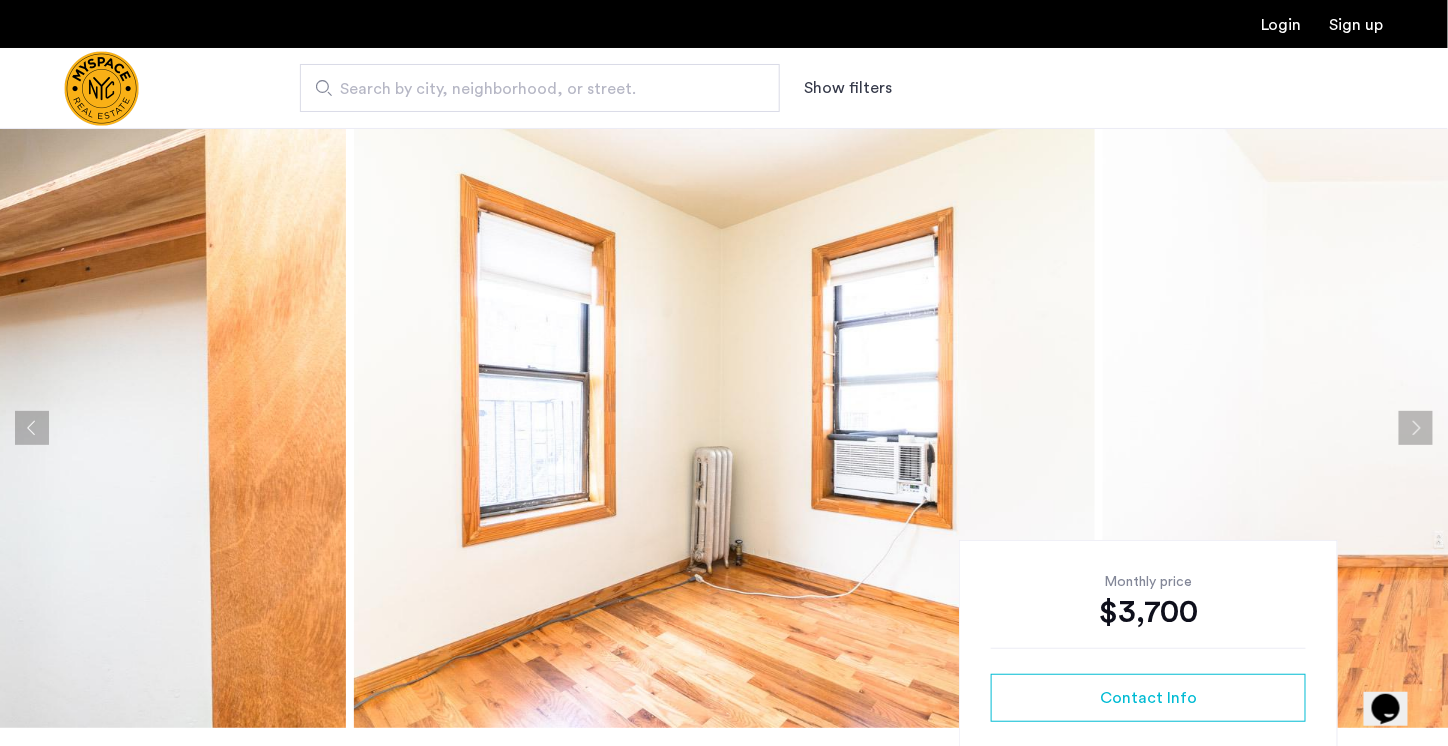 click 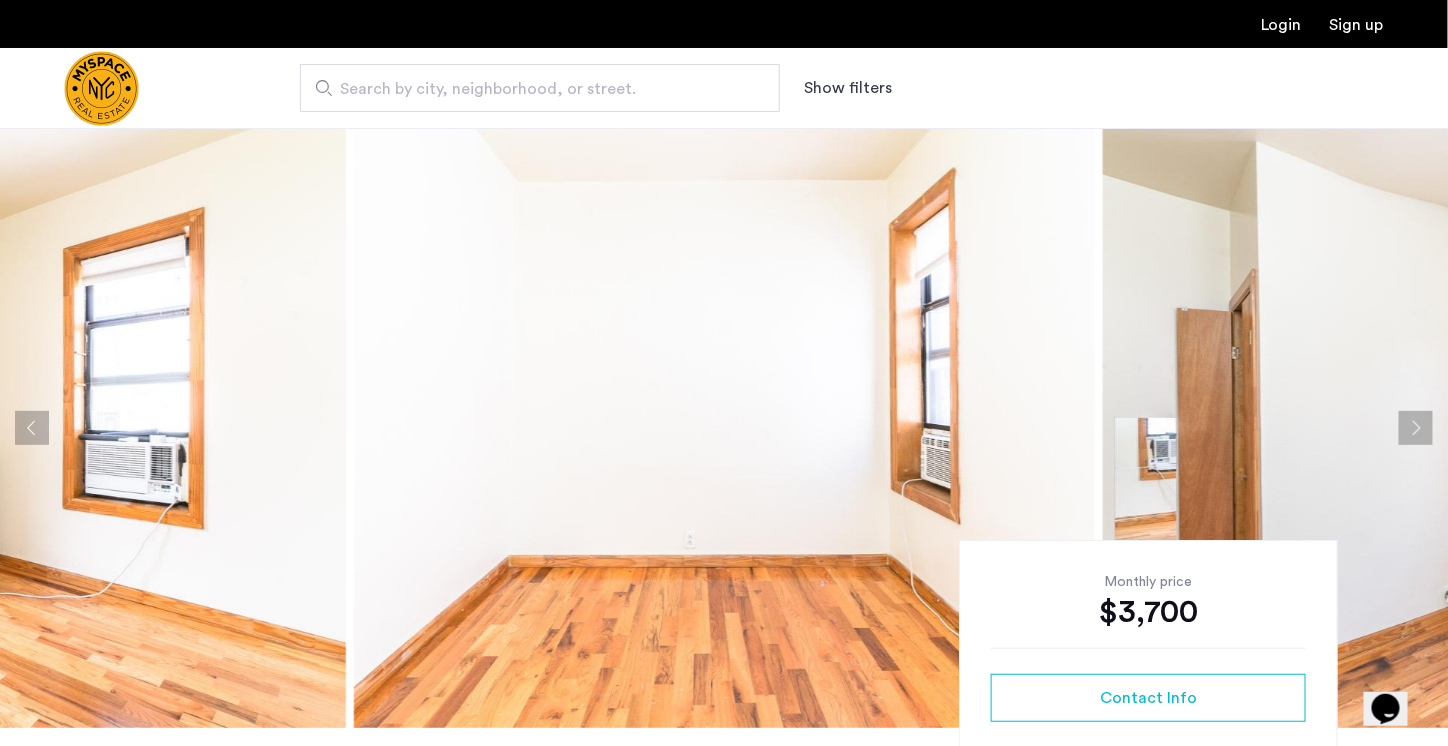 click 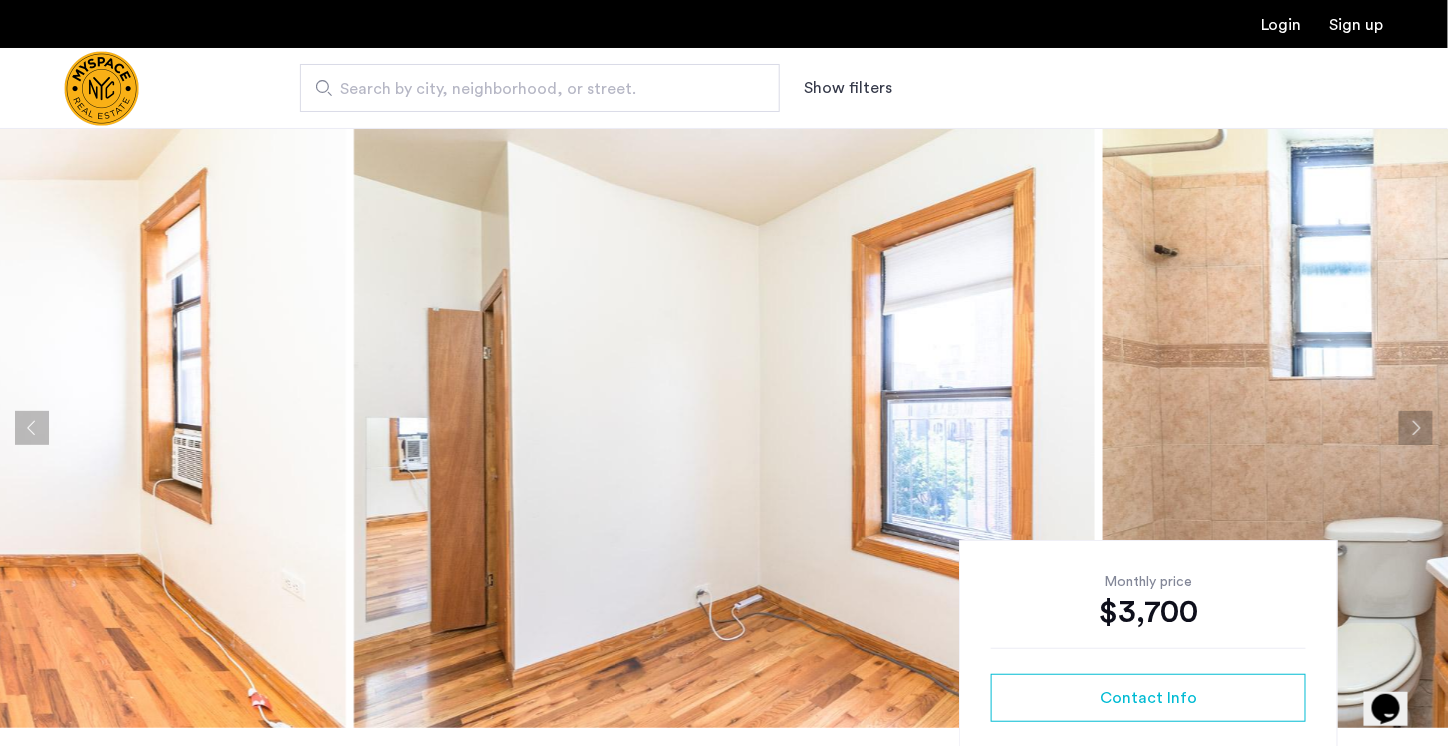 click 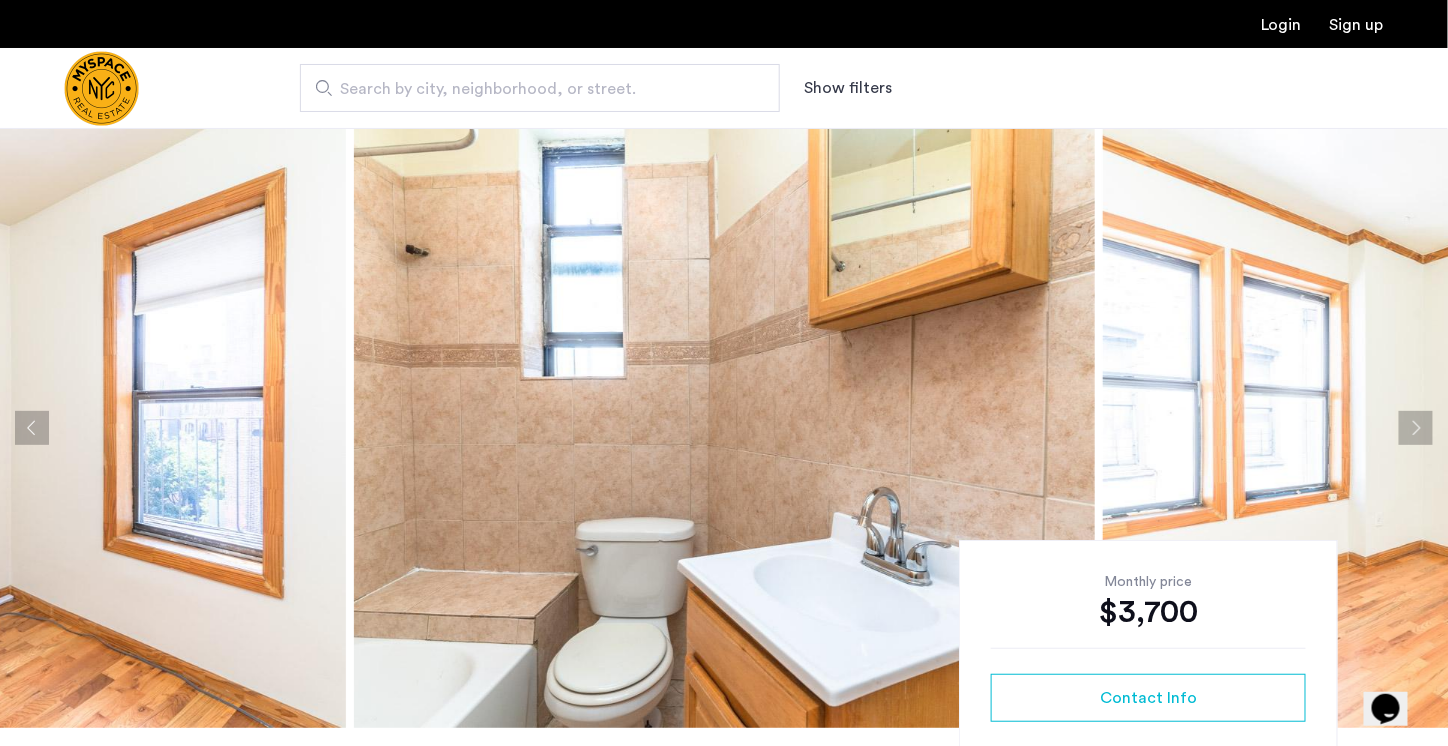 click 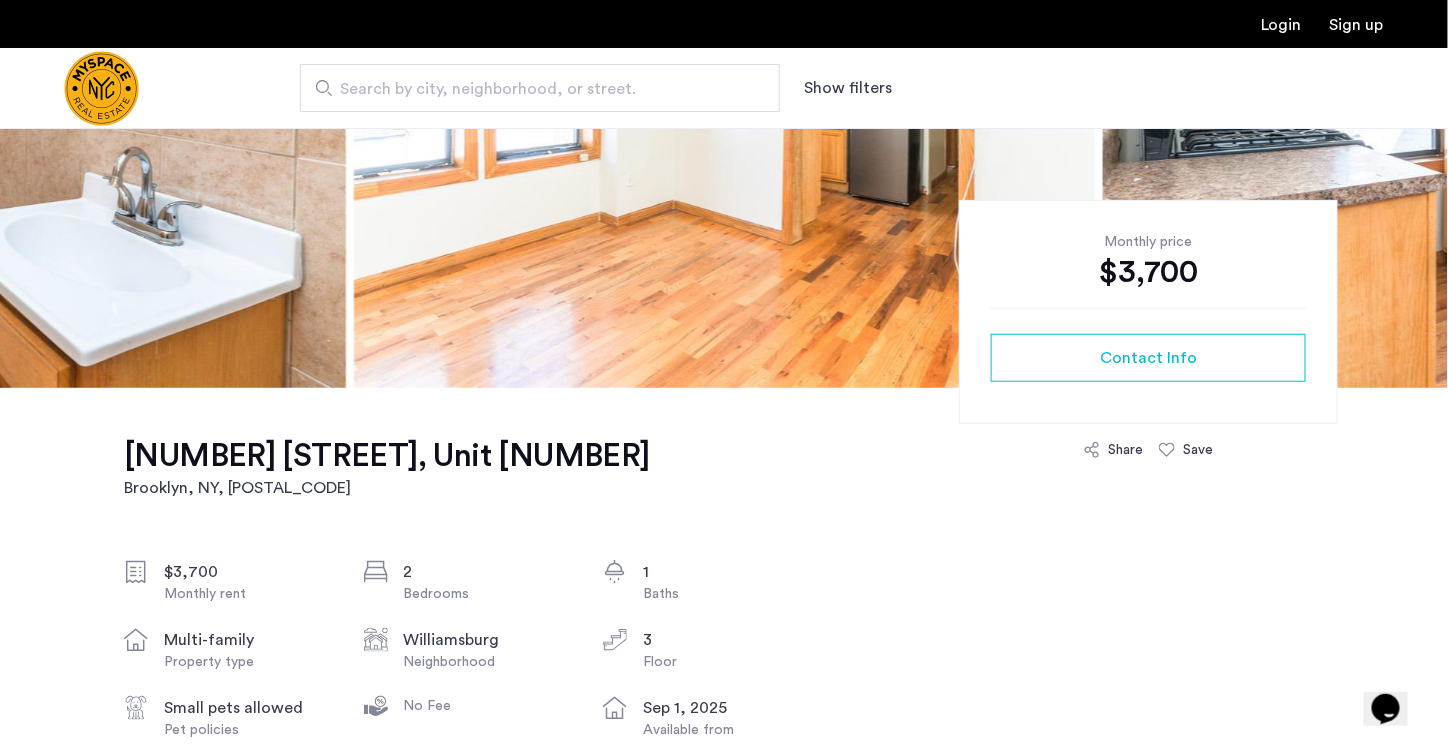 scroll, scrollTop: 338, scrollLeft: 0, axis: vertical 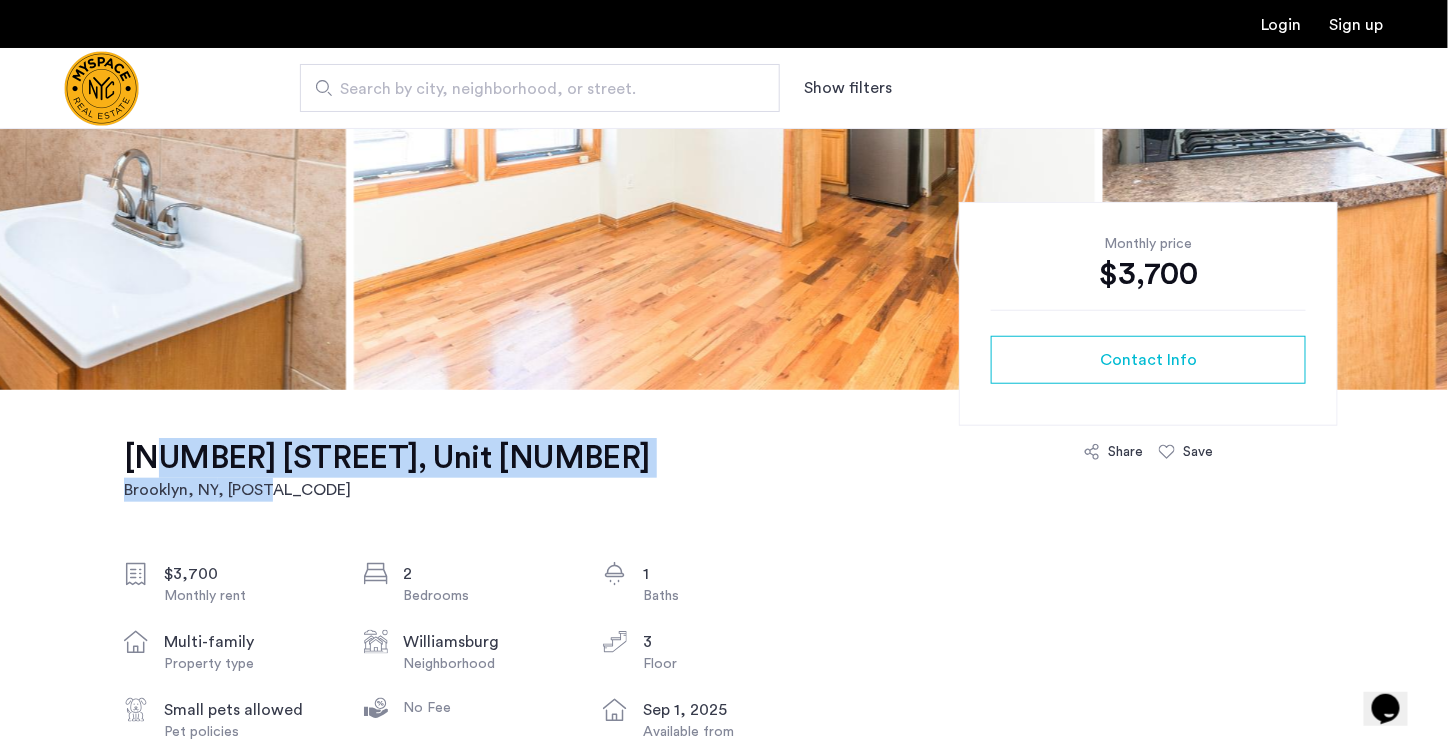 drag, startPoint x: 473, startPoint y: 449, endPoint x: 142, endPoint y: 454, distance: 331.03775 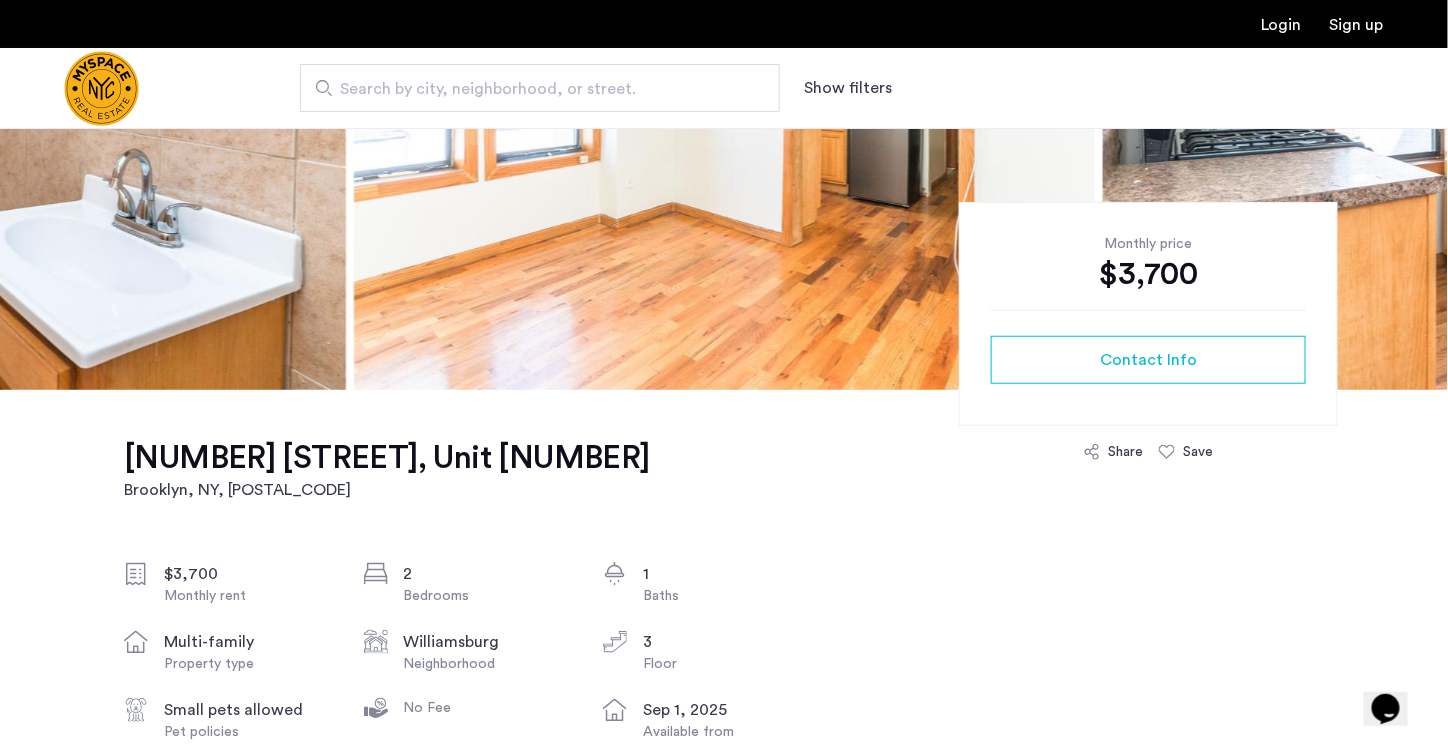 click on "213 Union Ave, Unit 3D  Brooklyn, NY , 11211 $3,700 Monthly rent 2 Bedrooms 1 Baths multi-family Property type Williamsburg Neighborhood 3 Floor Small pets allowed Pet policies No Fee Sep 1, 2025 Available from Description Awesome corner unit 2 bedroom in prime Williamsburg!
- no broker fee
2 nice bedrooms
Good size living area with lots of sunlight
Separate kitchen area
Heat and hot water included
Live in super
Great location – near JMZ trains and countless locals restaurants, bars, and coffee shops. The Rosemont, Williamsburg Pizza, Fiction Bar/Cafe, Domino Sugar Factory Park, Williamsburg Bridge, Pies-N-Thighs, Peter Luger, etc
Small pets welcome Less info Listings amenities Hardwood Floors Included in monthly rent Heat Included Hot water Included Monthly price $3,700 Contact Info Share Save 213 Union Ave, Unit 3D Brooklyn, NY Scores Nearby  96   / 100 Walker's Paradise  91   / 100 Biker's Paradise Bike  100   / 100 Rider's Paradise 26 nearby routes: 17 bus, 9 rail, 0 other ← Move left → ↑ ↓" 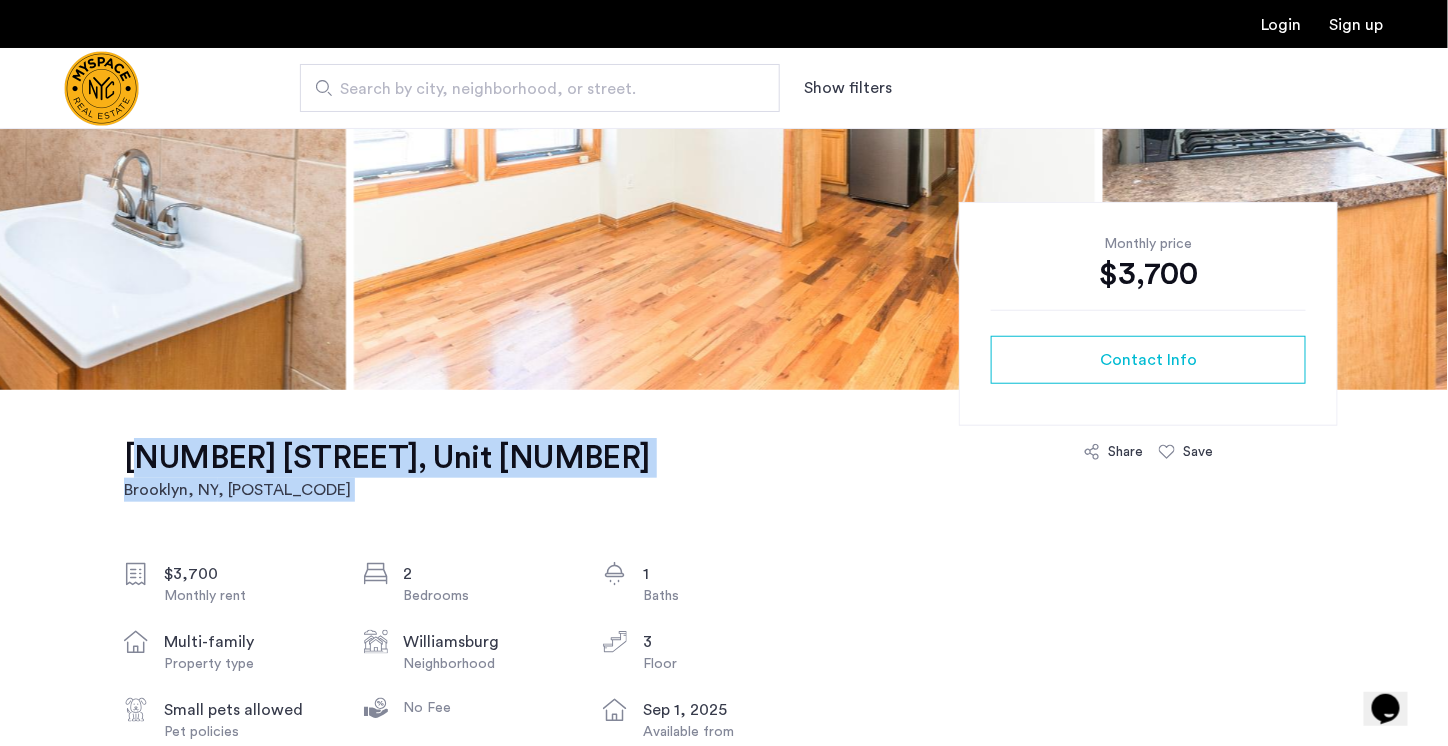 drag, startPoint x: 102, startPoint y: 453, endPoint x: 477, endPoint y: 451, distance: 375.00534 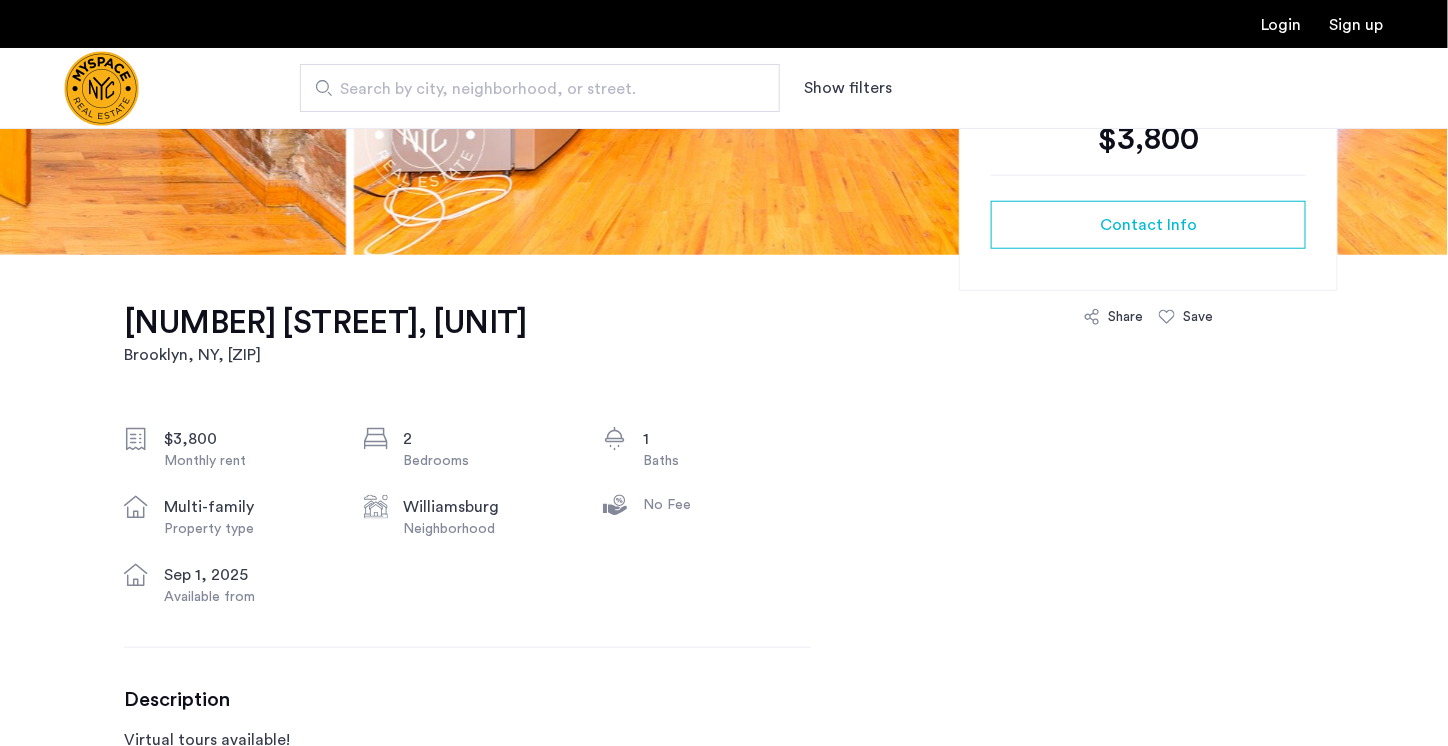 scroll, scrollTop: 476, scrollLeft: 0, axis: vertical 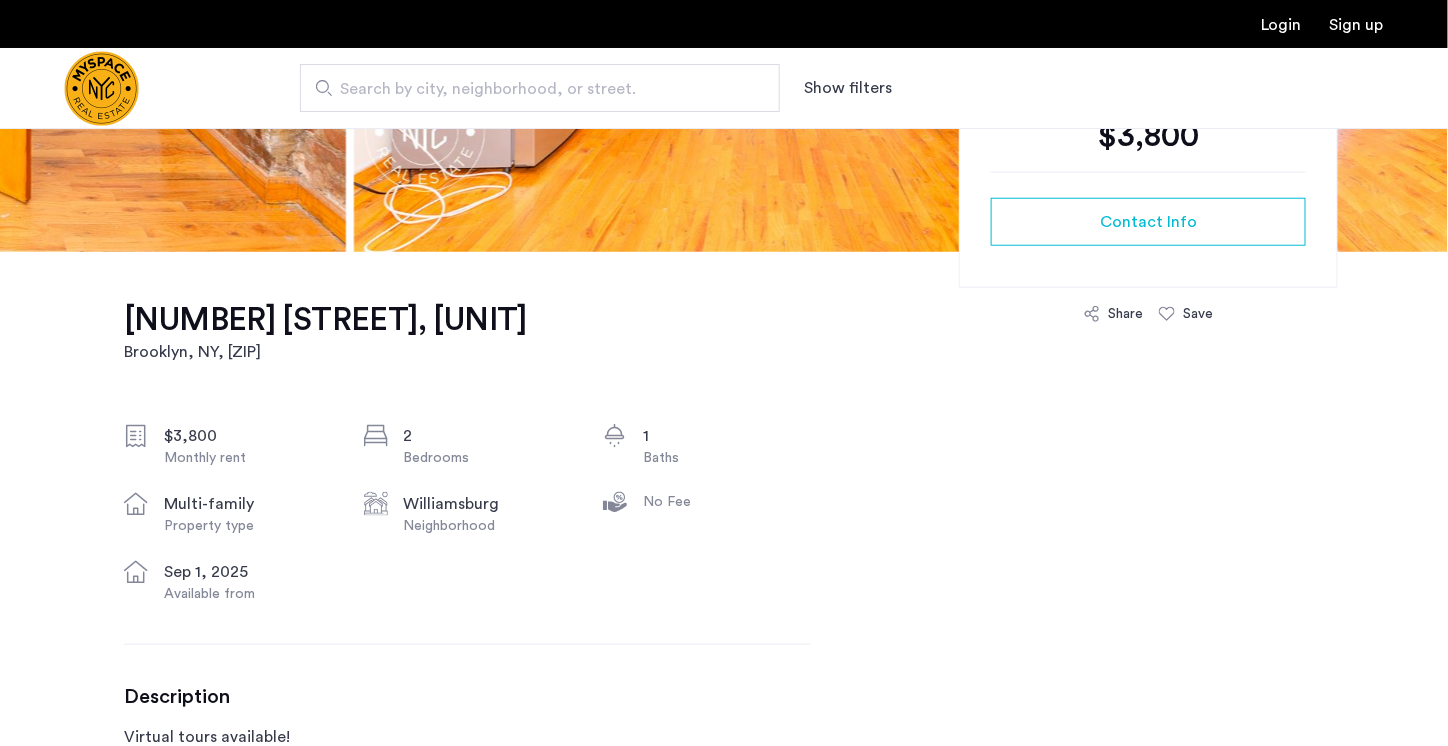 click on "[NUMBER] [STREET], [UNIT]" 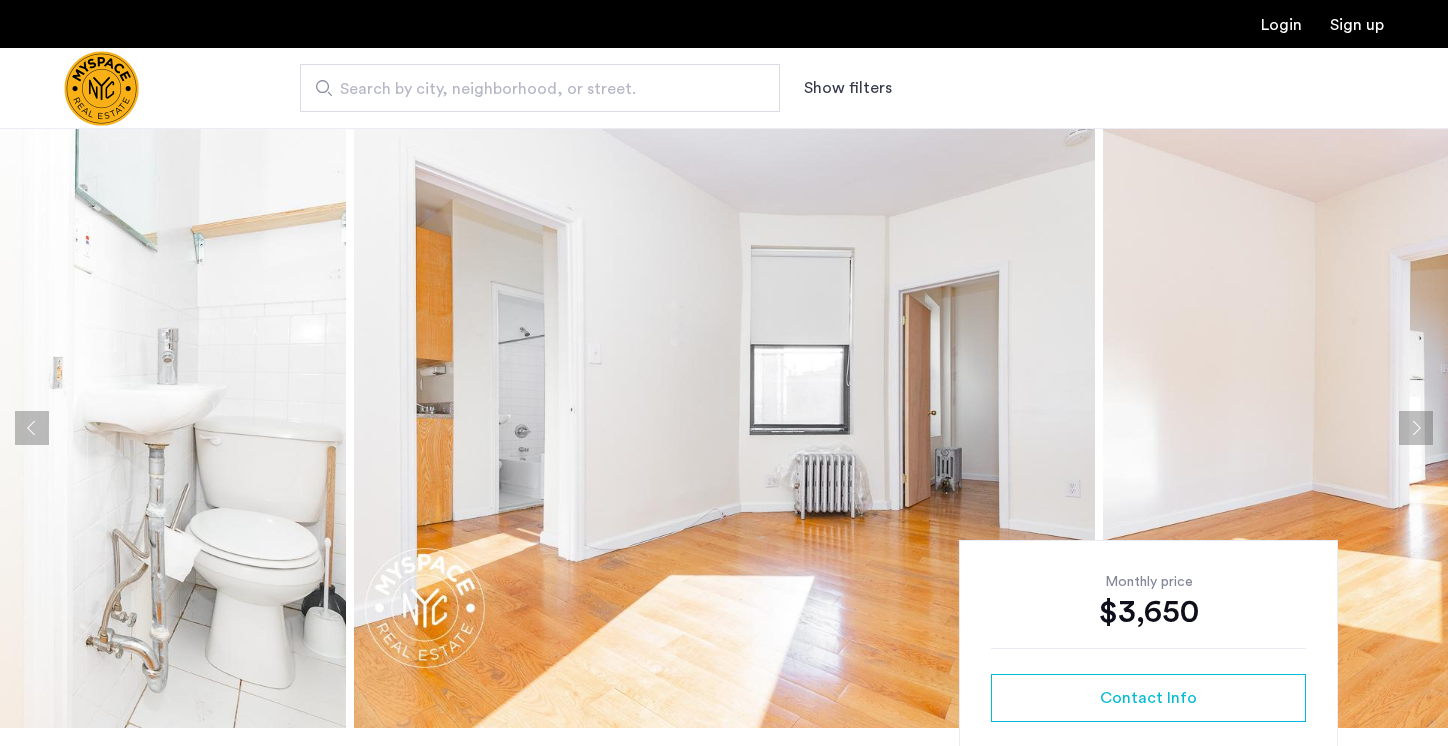 scroll, scrollTop: 0, scrollLeft: 0, axis: both 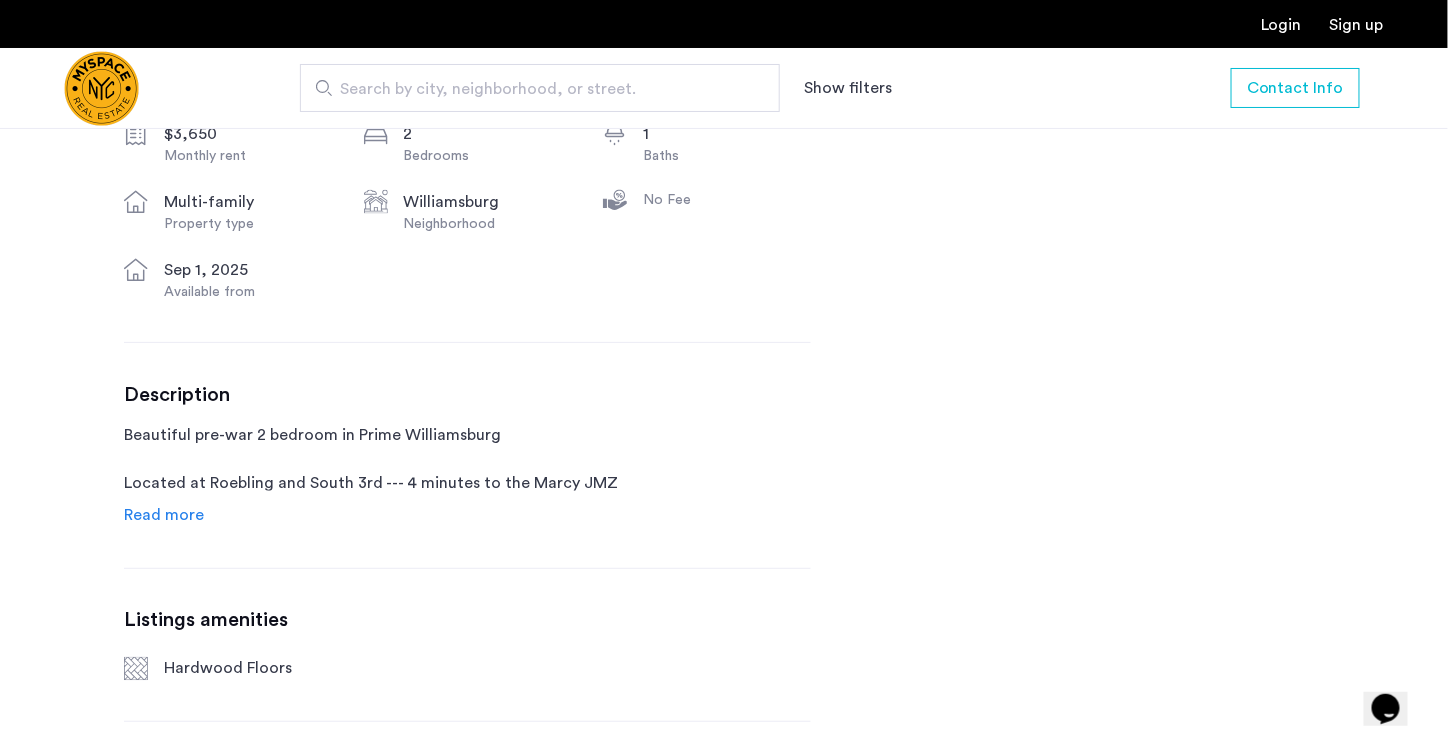 click on "Read more" 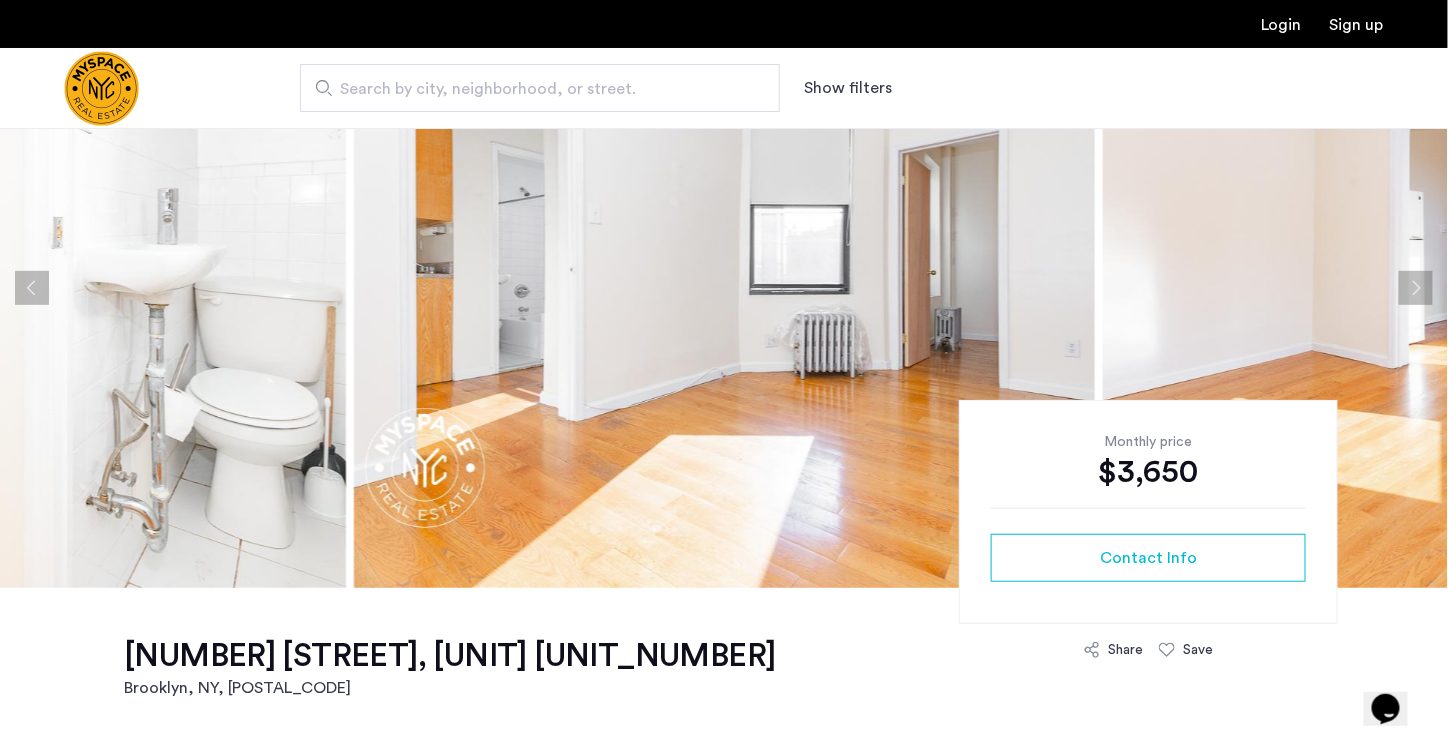 scroll, scrollTop: 0, scrollLeft: 0, axis: both 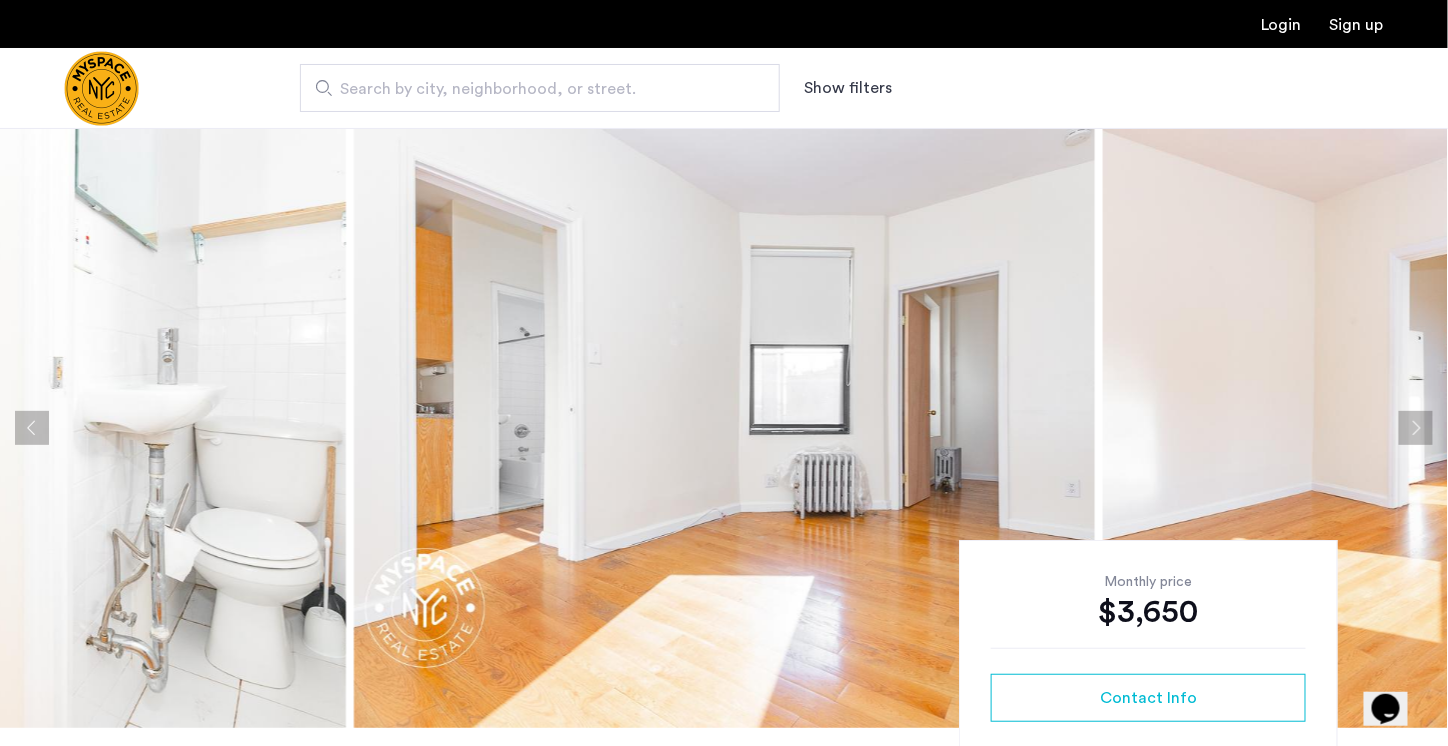 click 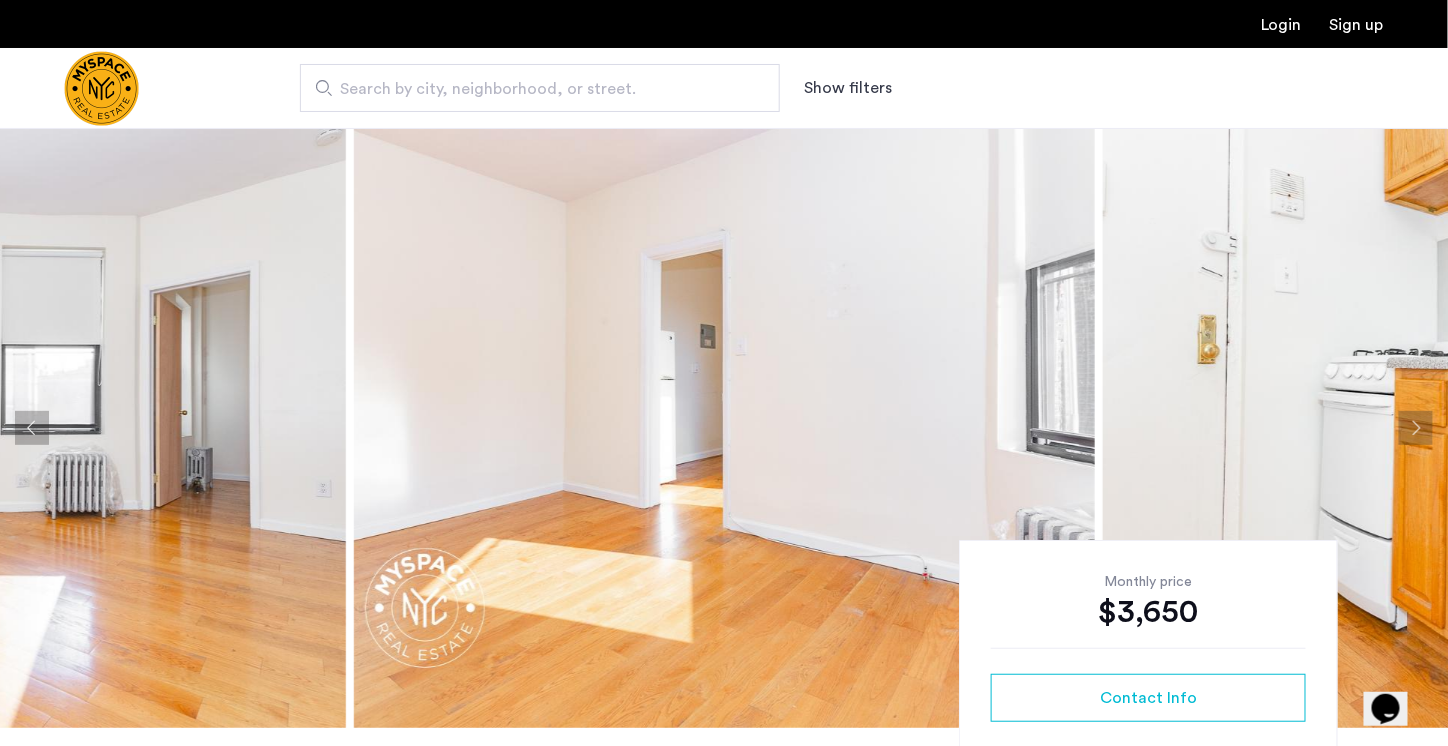 click 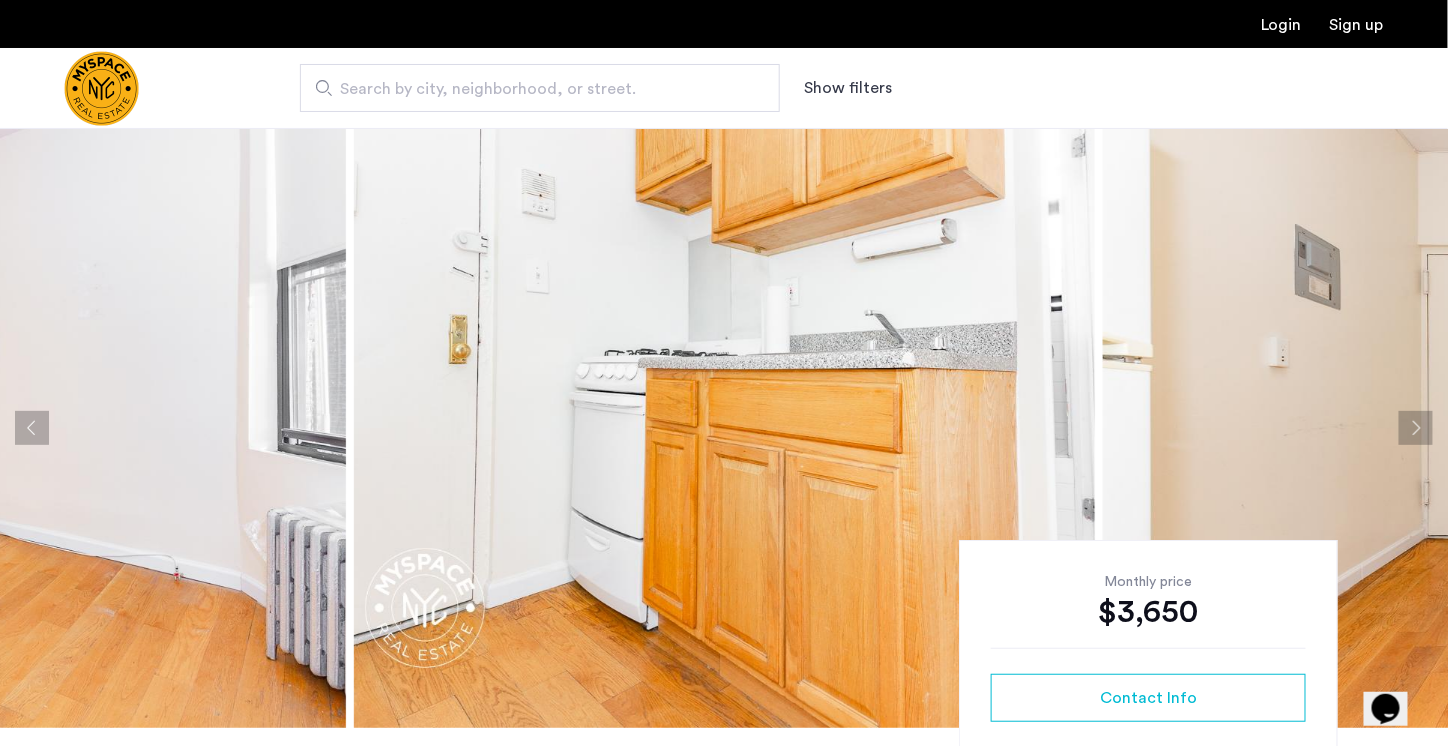 click 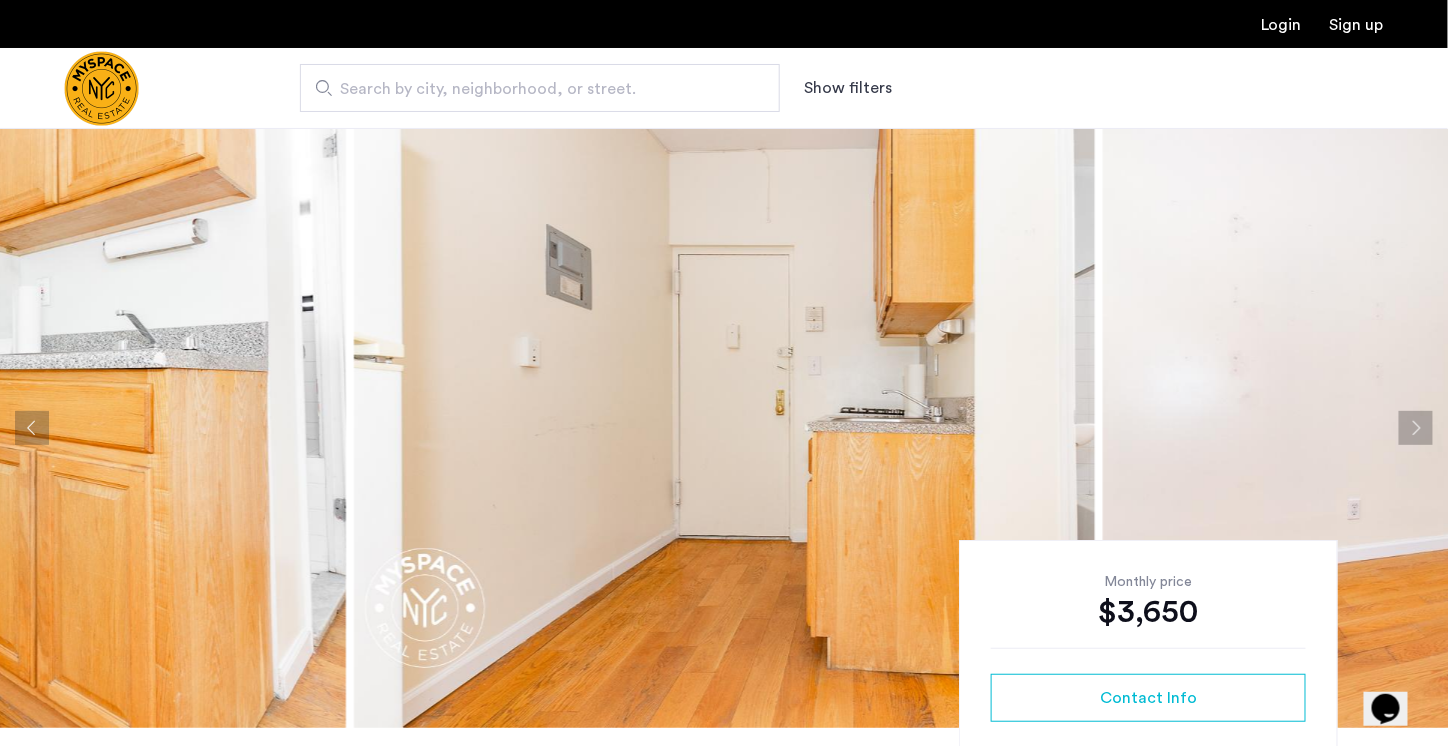 click 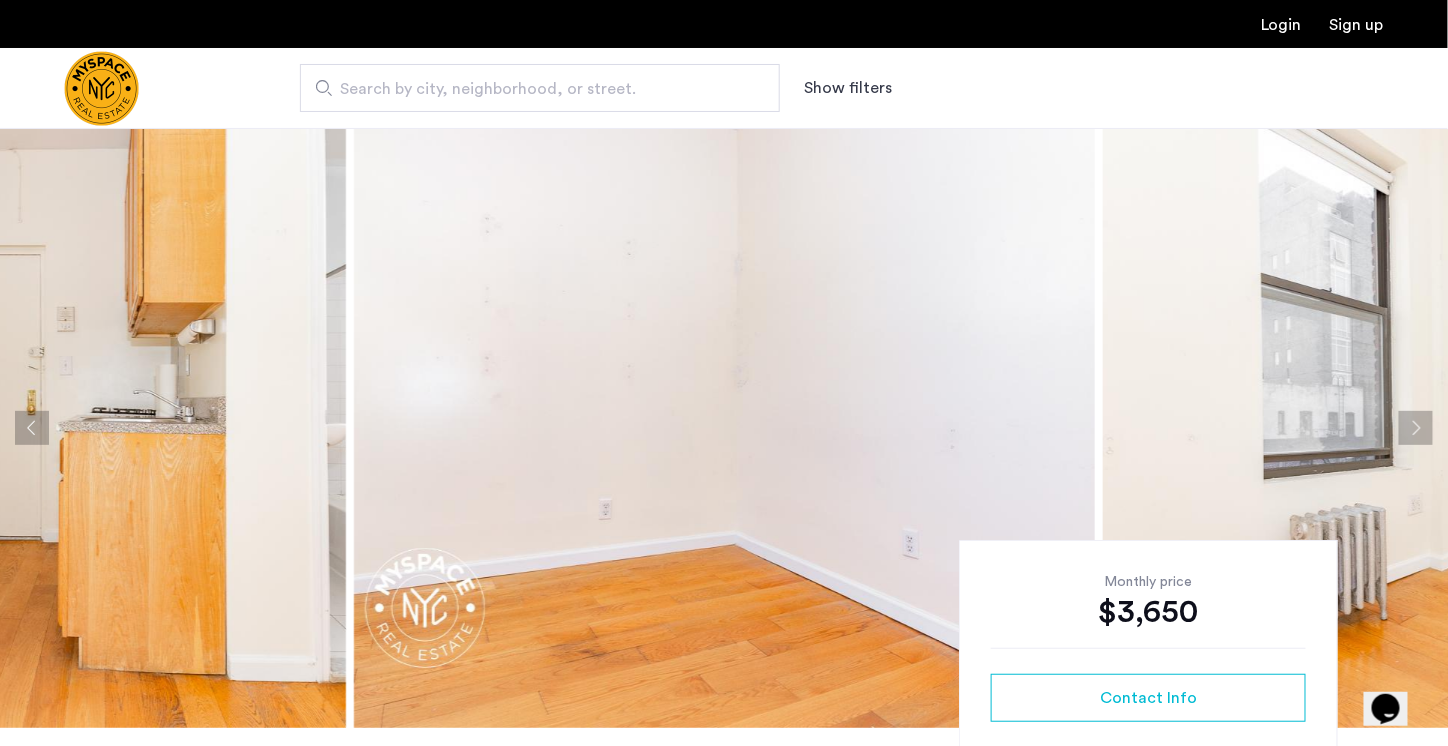 click 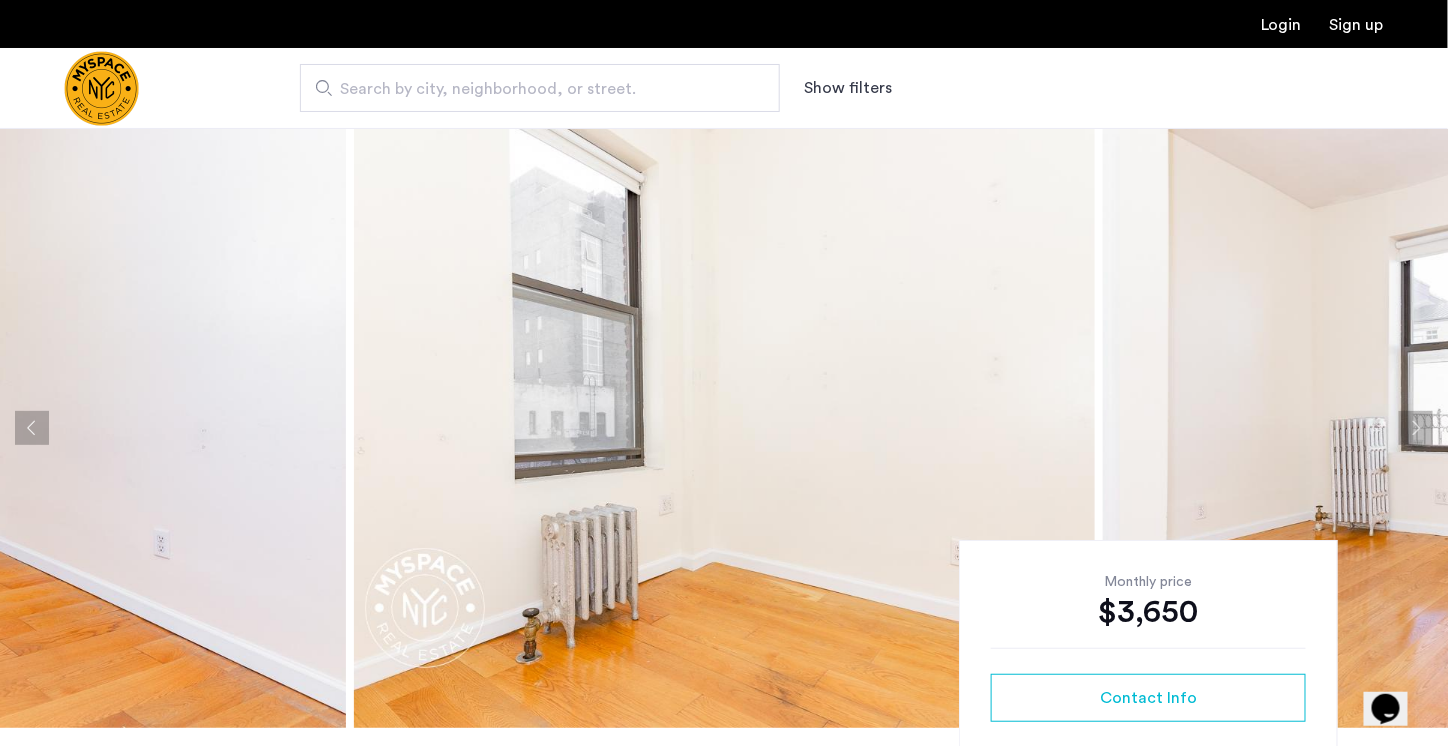 click 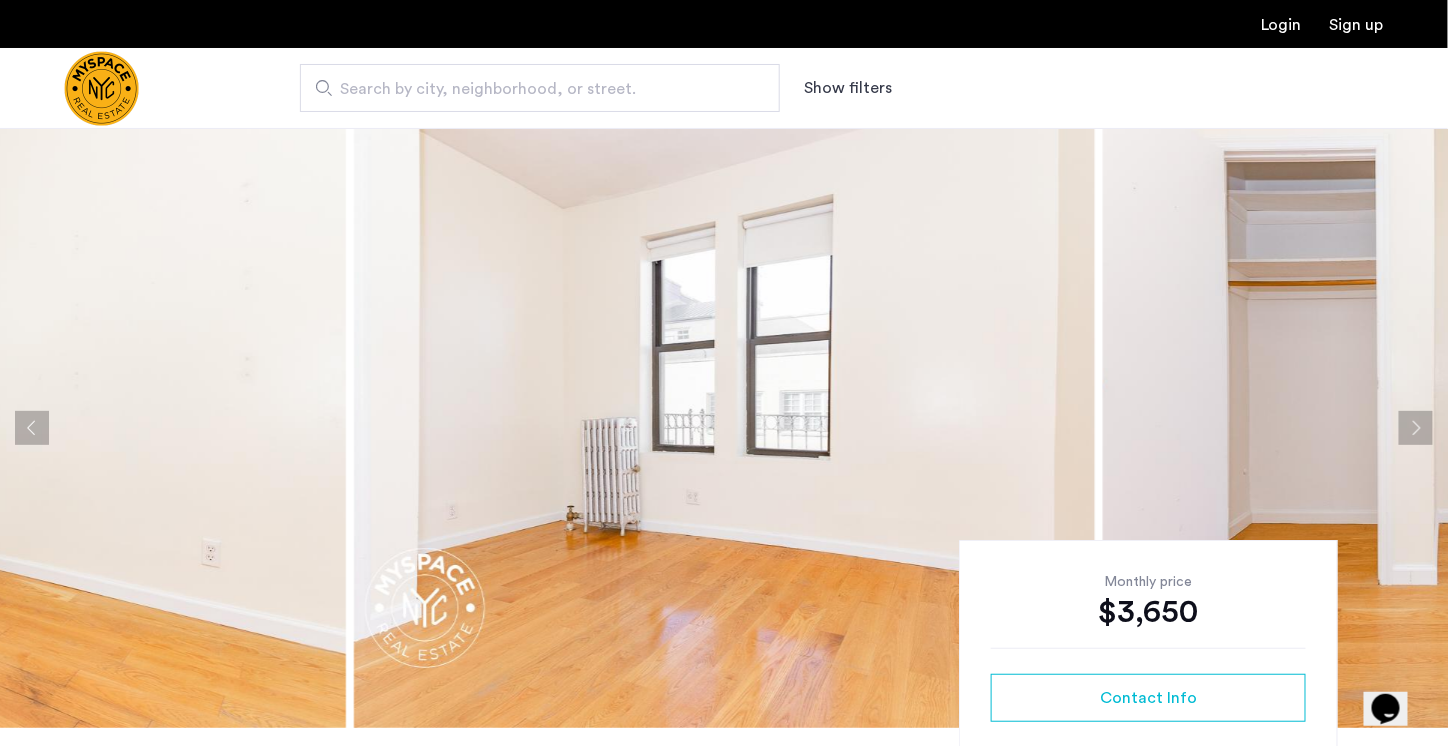 click 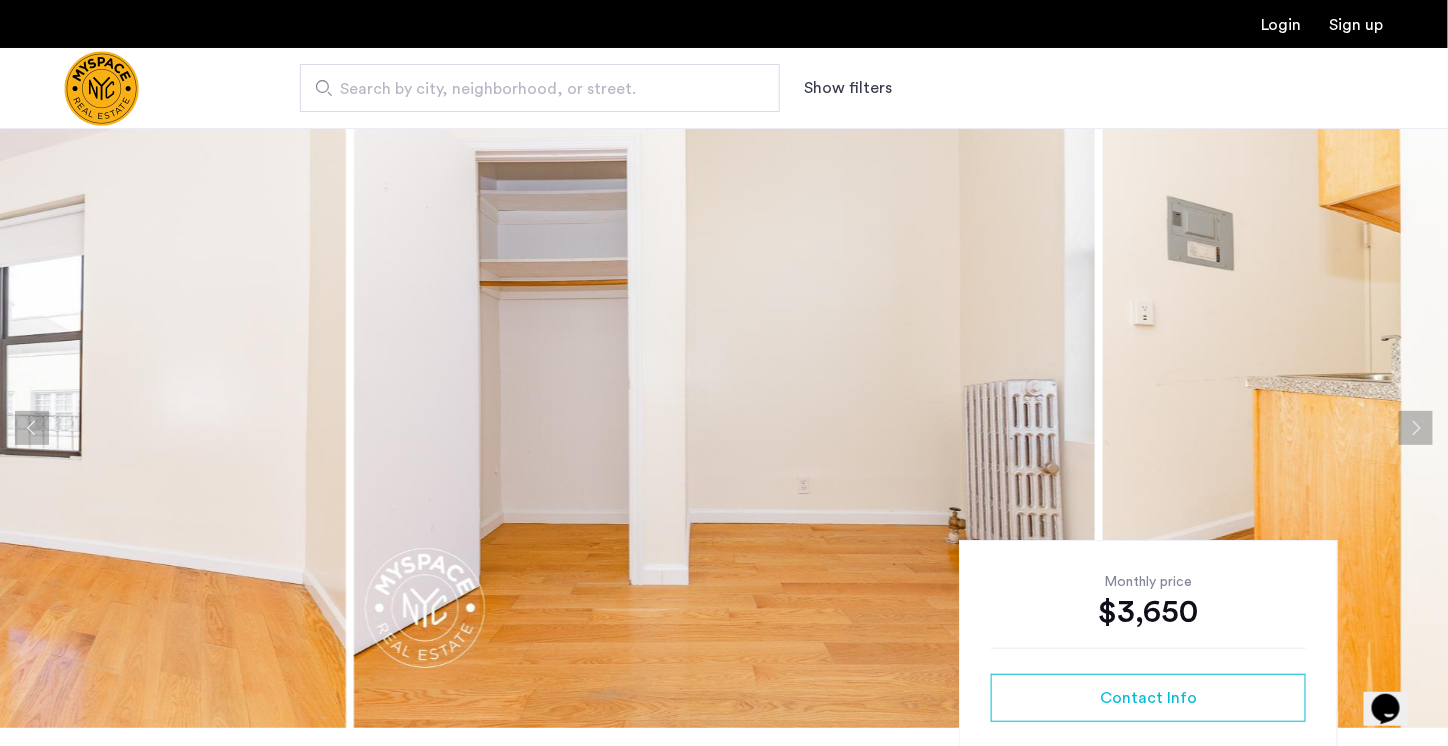 click 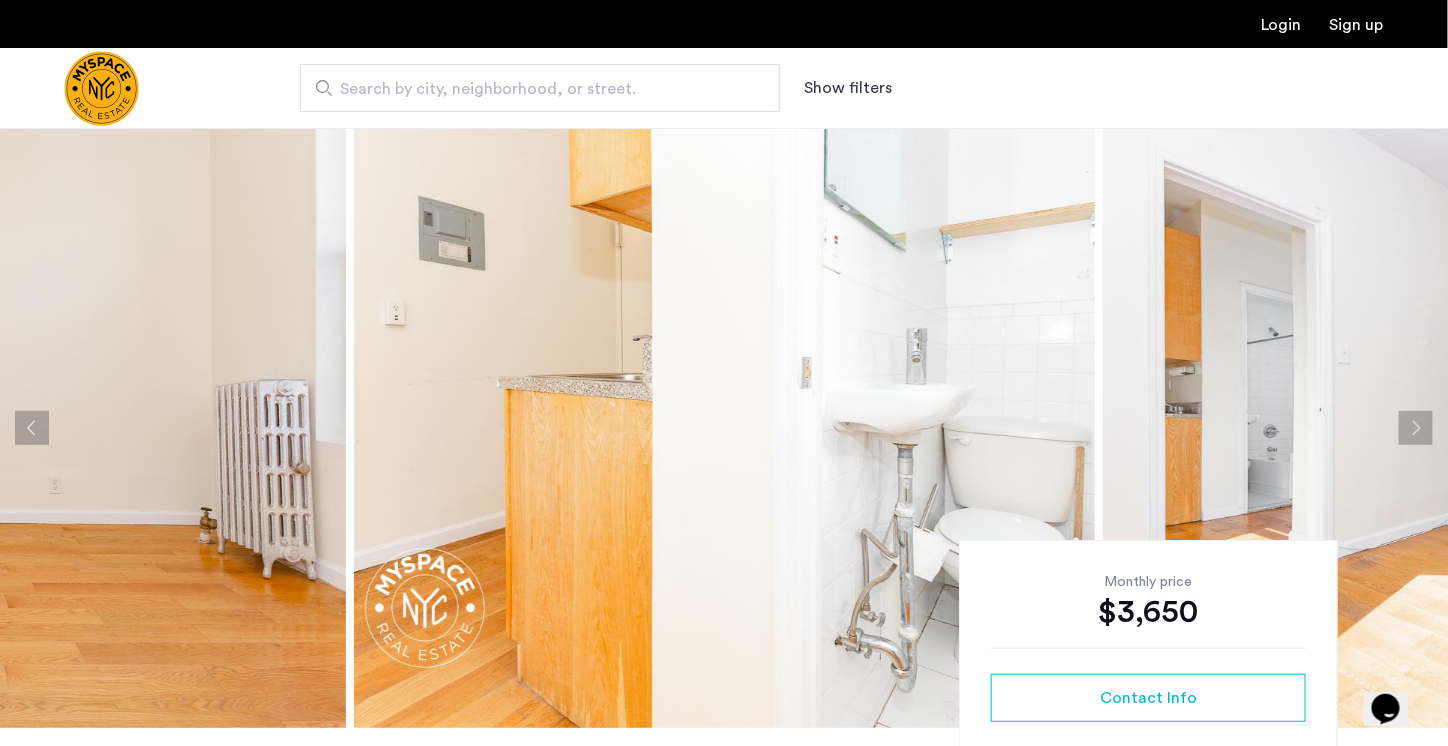click 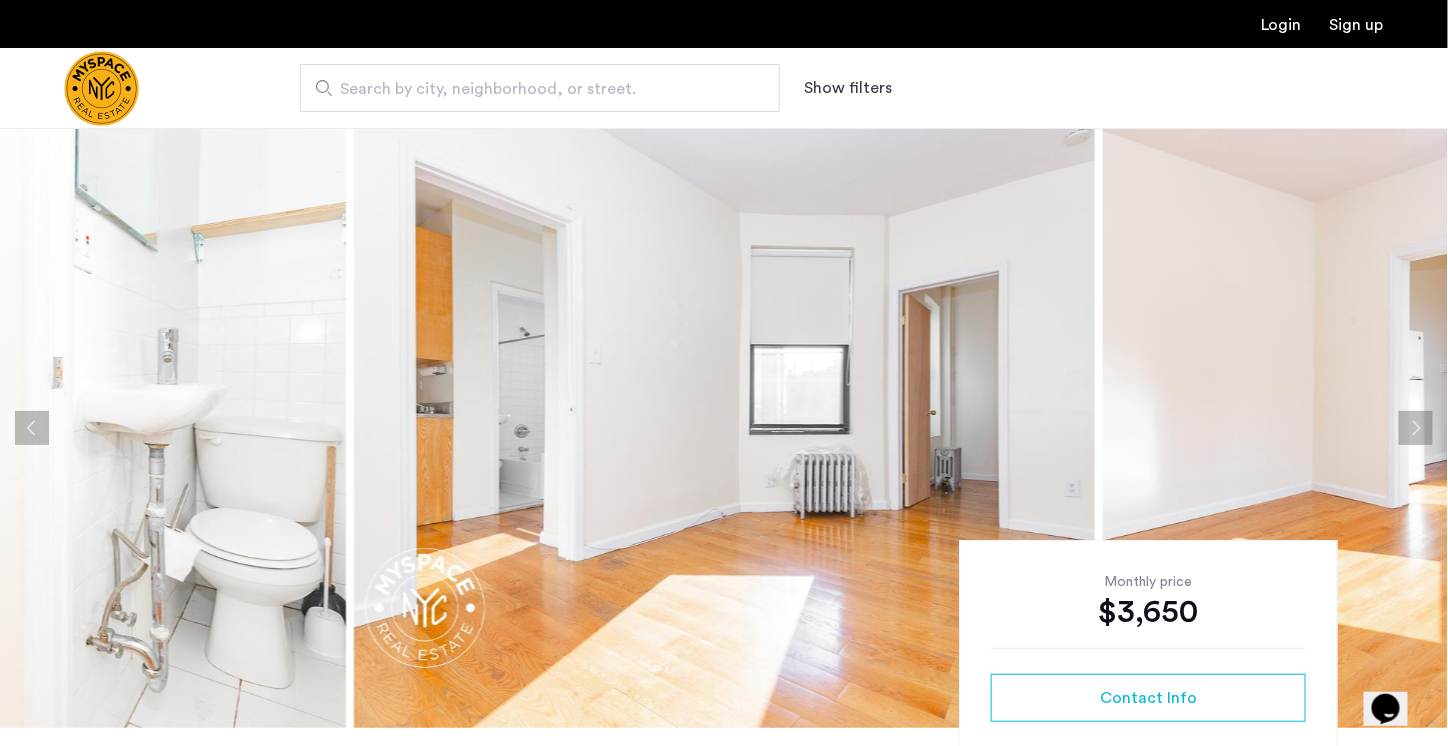 click 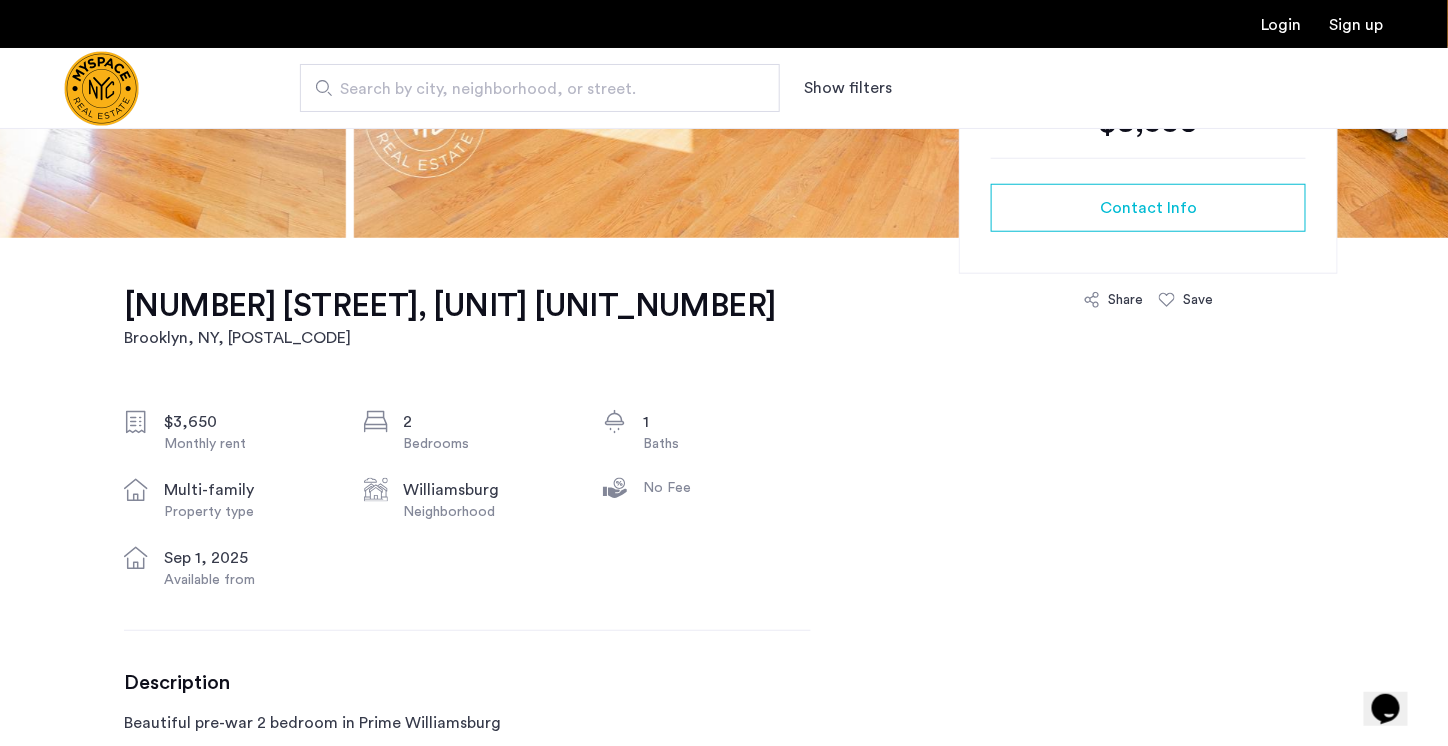 scroll, scrollTop: 497, scrollLeft: 0, axis: vertical 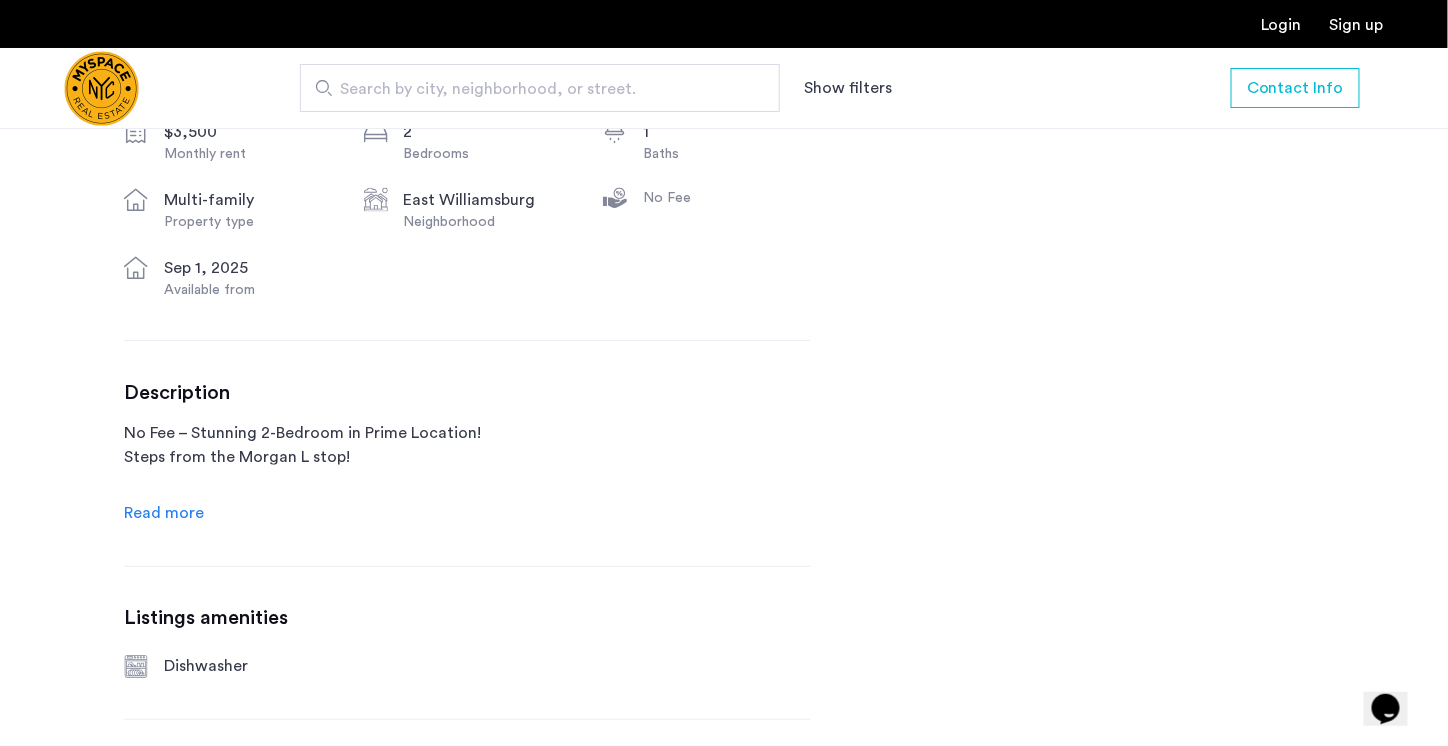 click on "Read more" 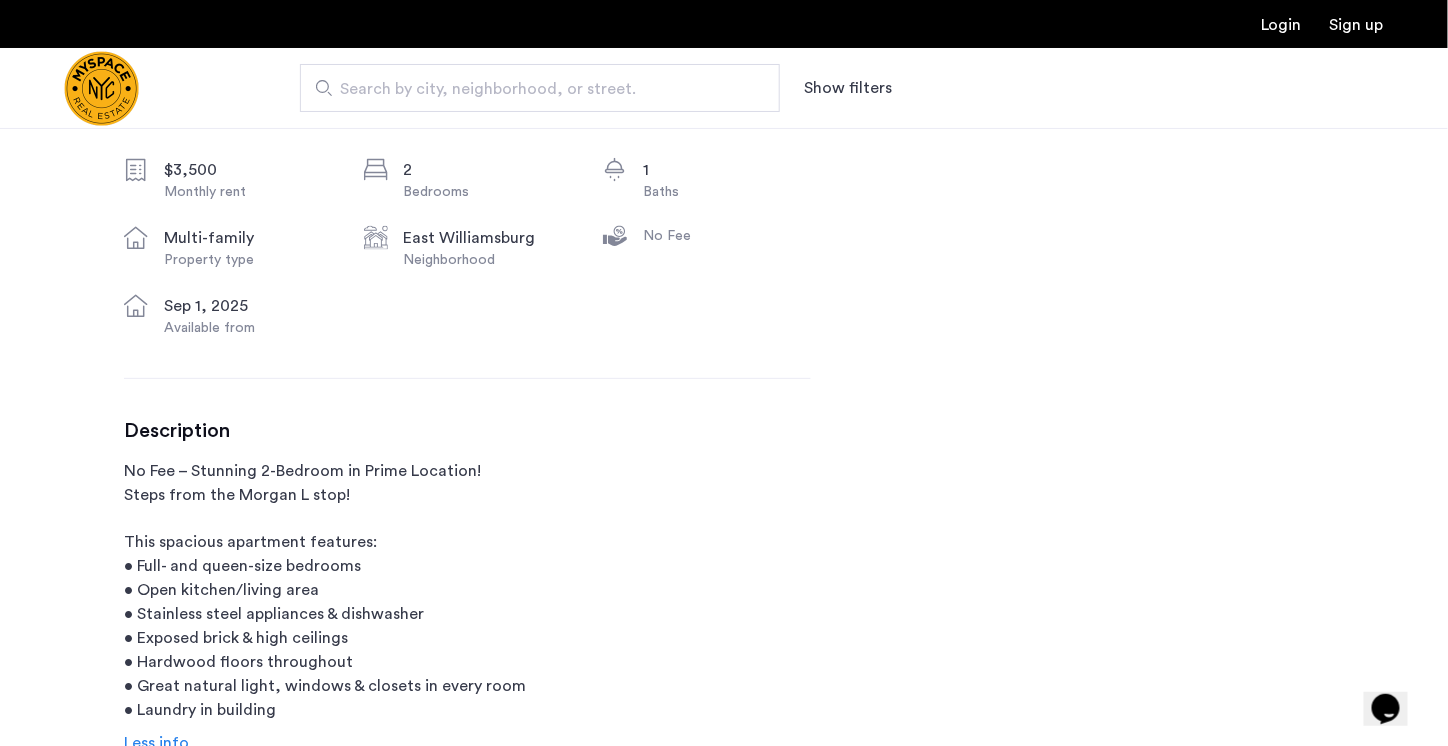 scroll, scrollTop: 0, scrollLeft: 0, axis: both 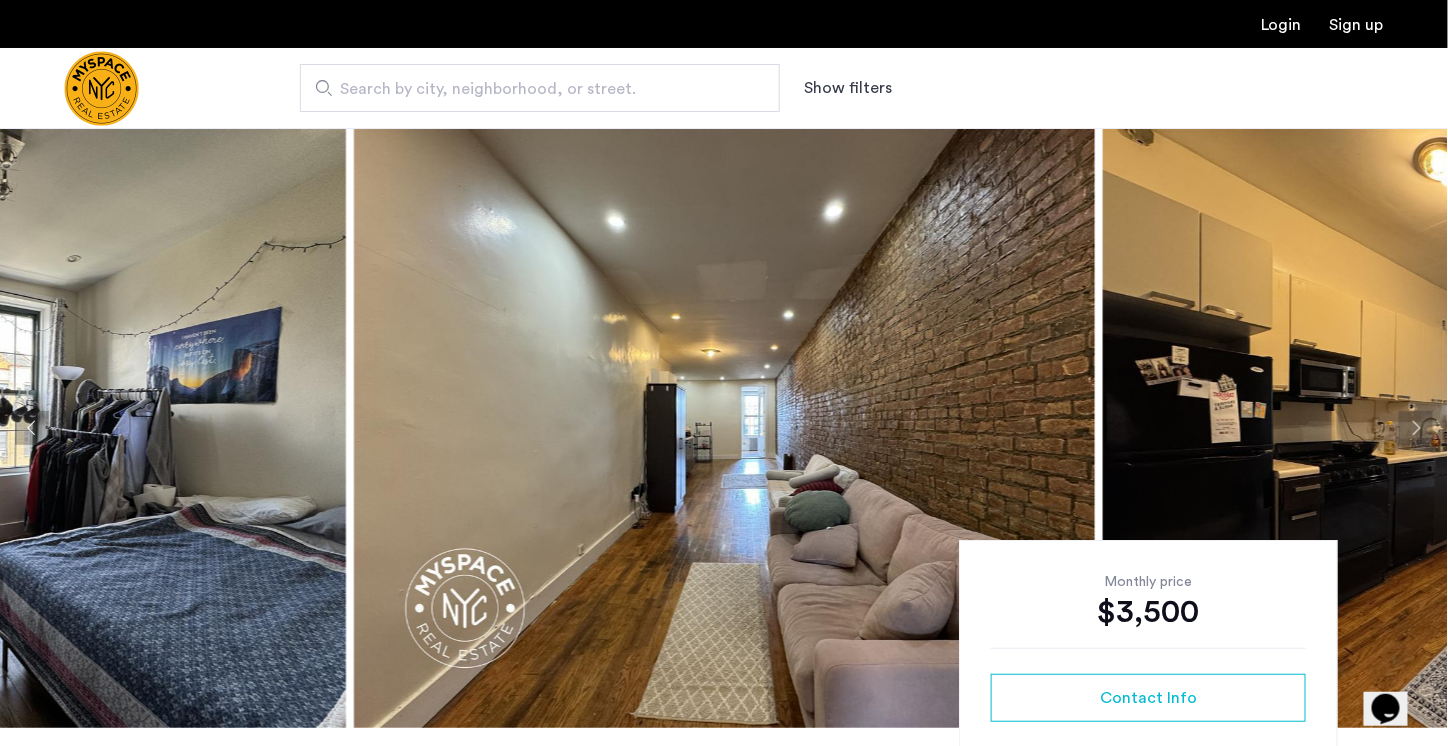click 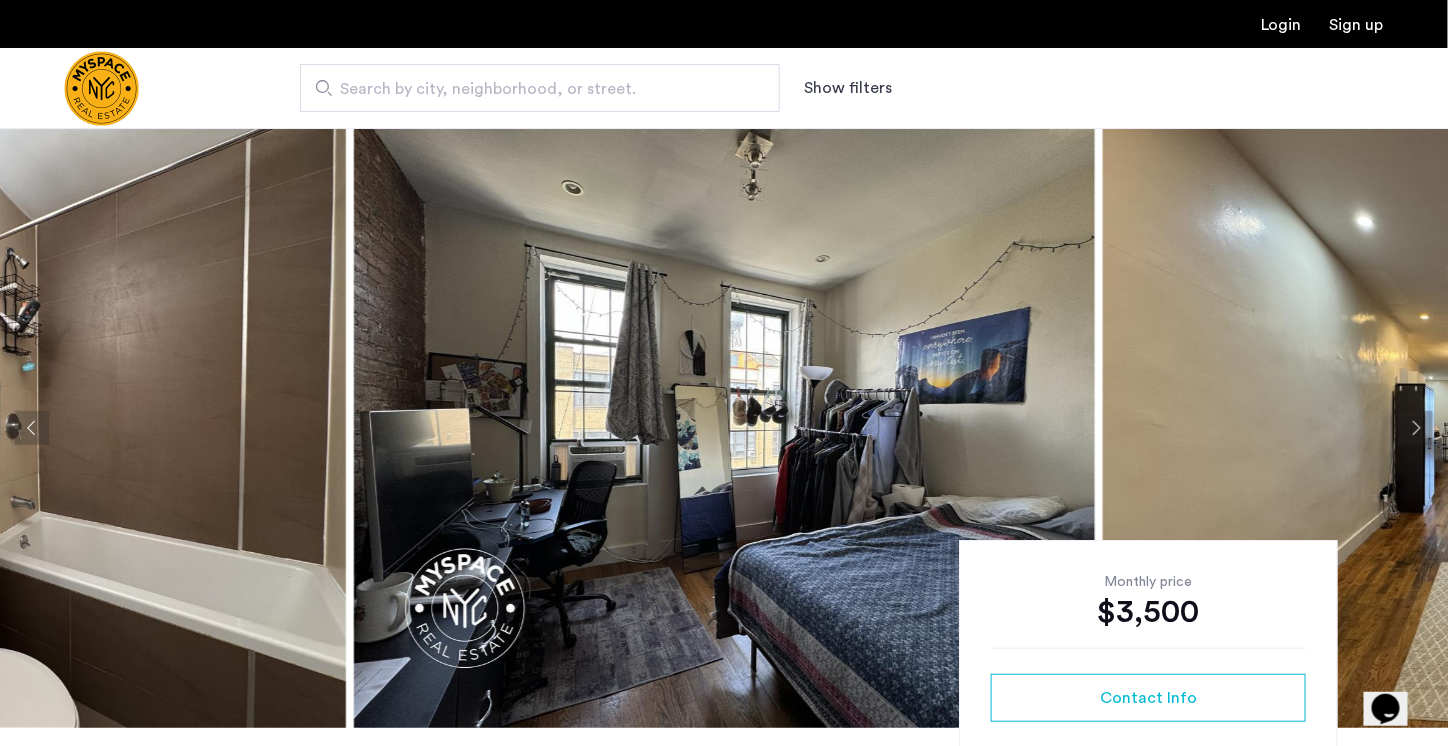 click 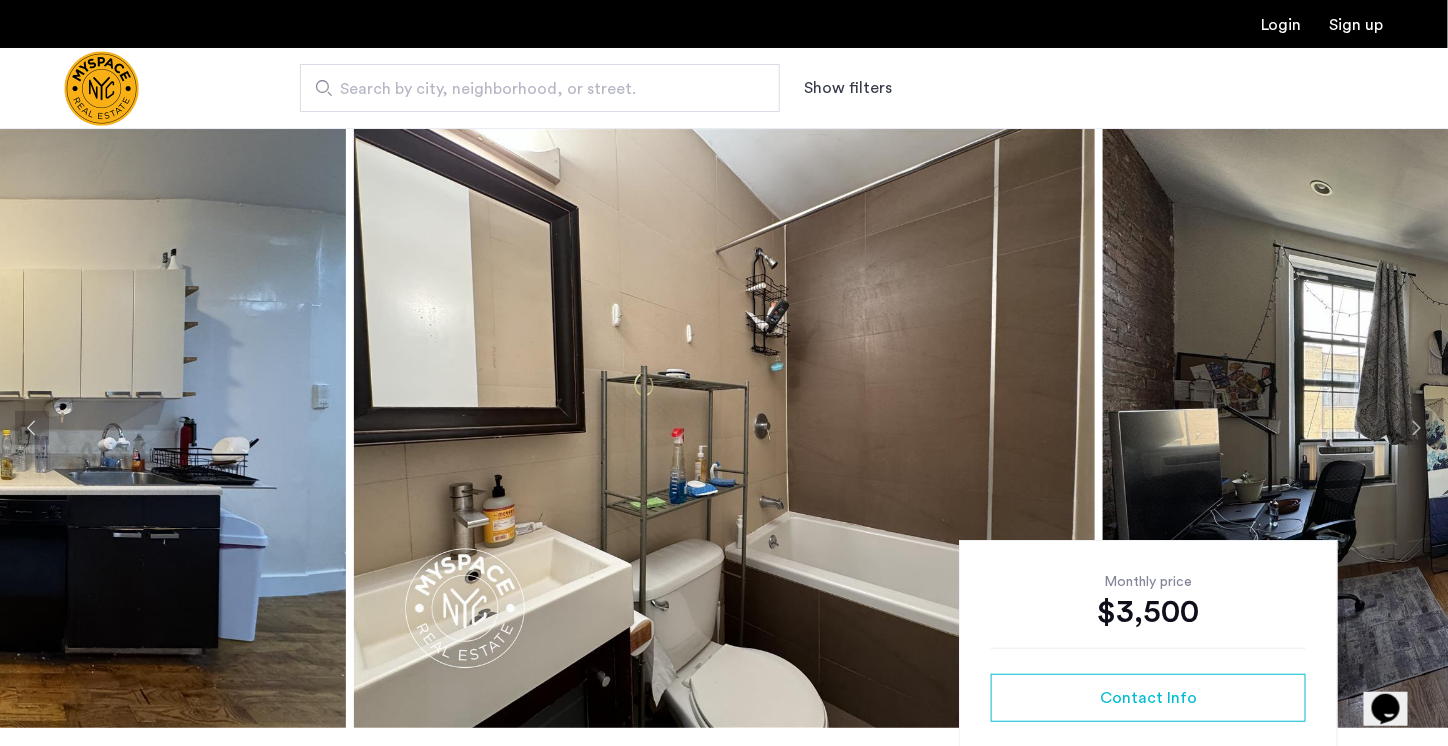 click 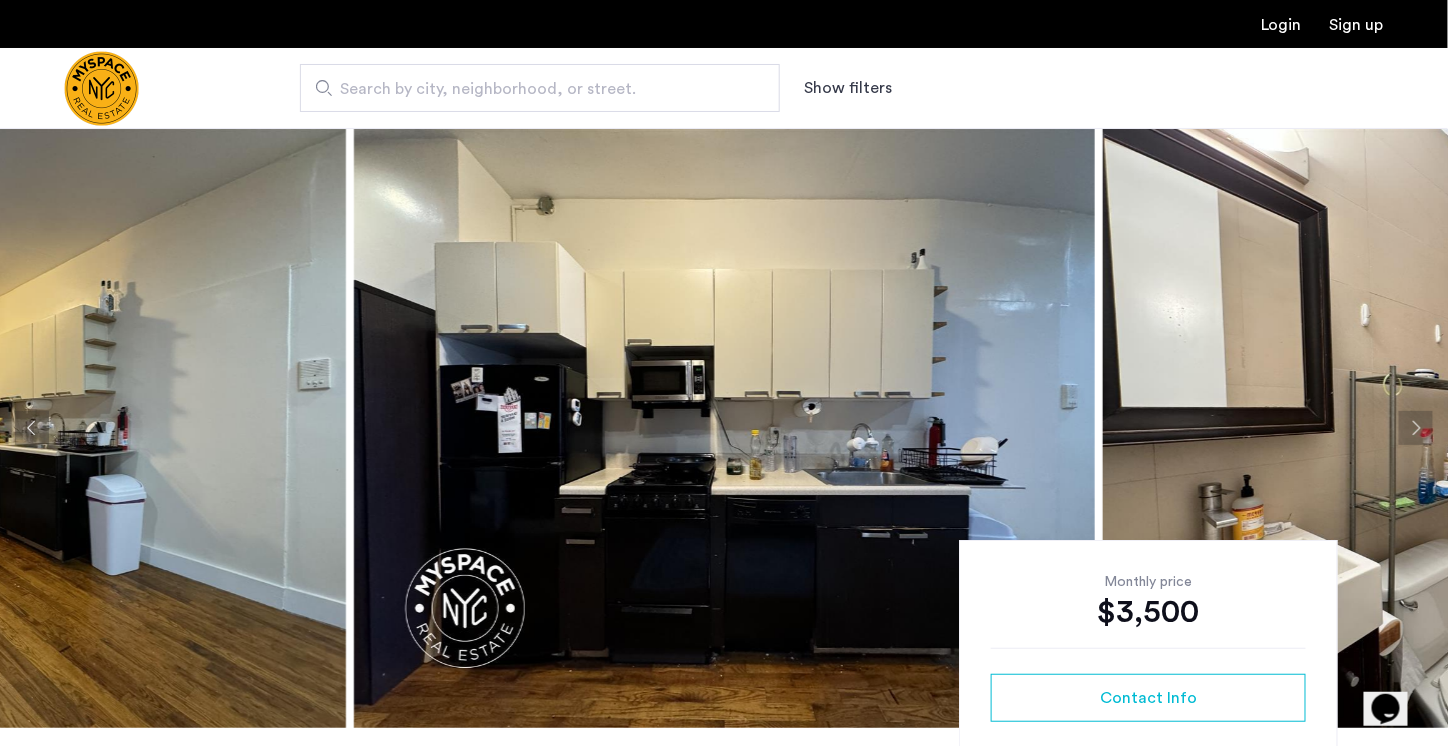 click 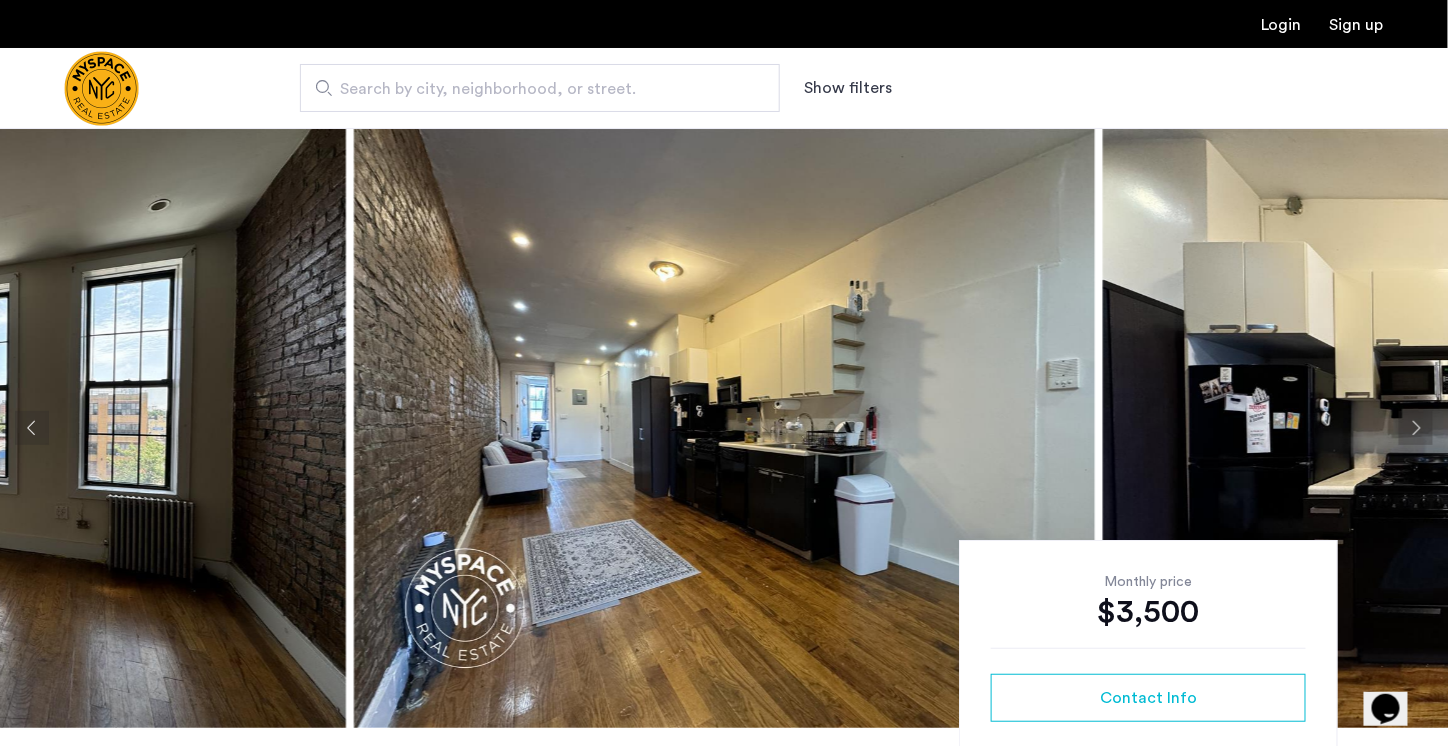 click 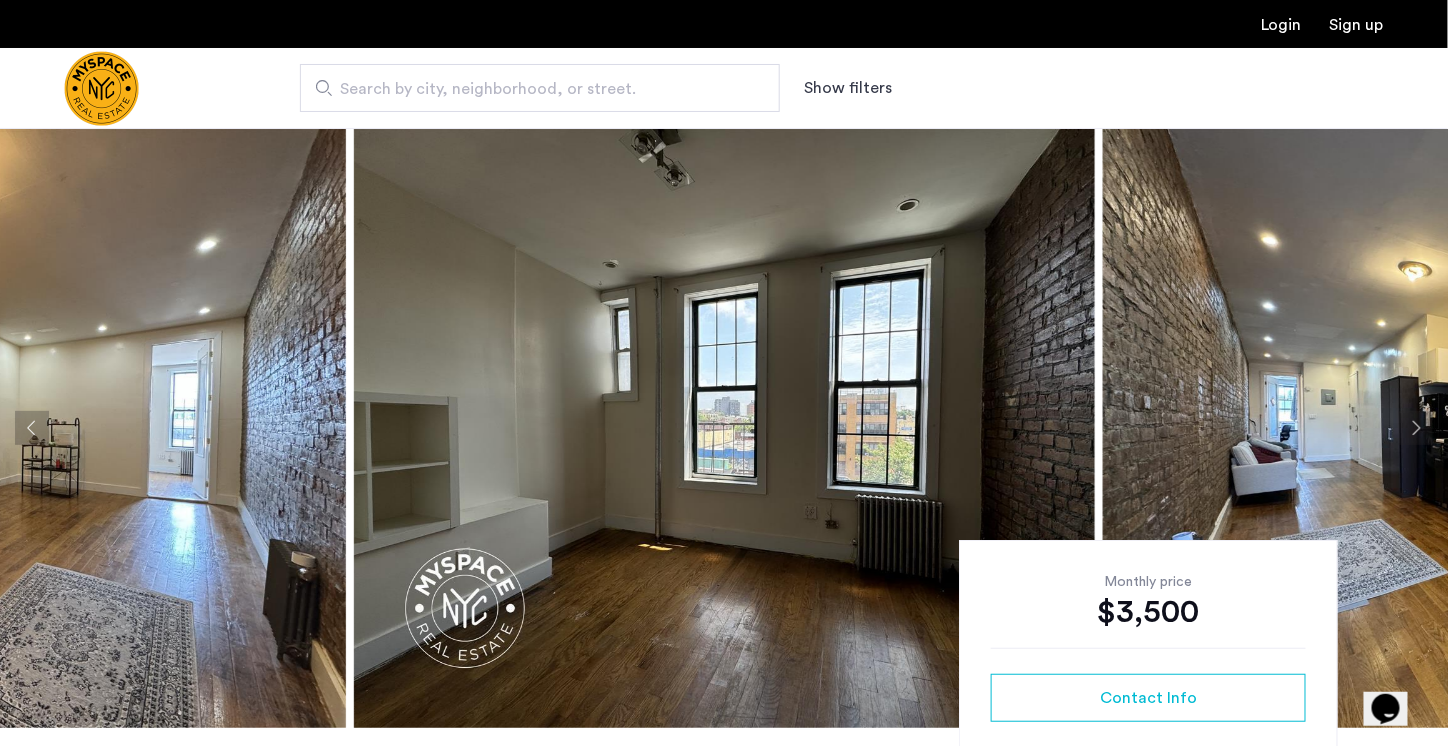 click 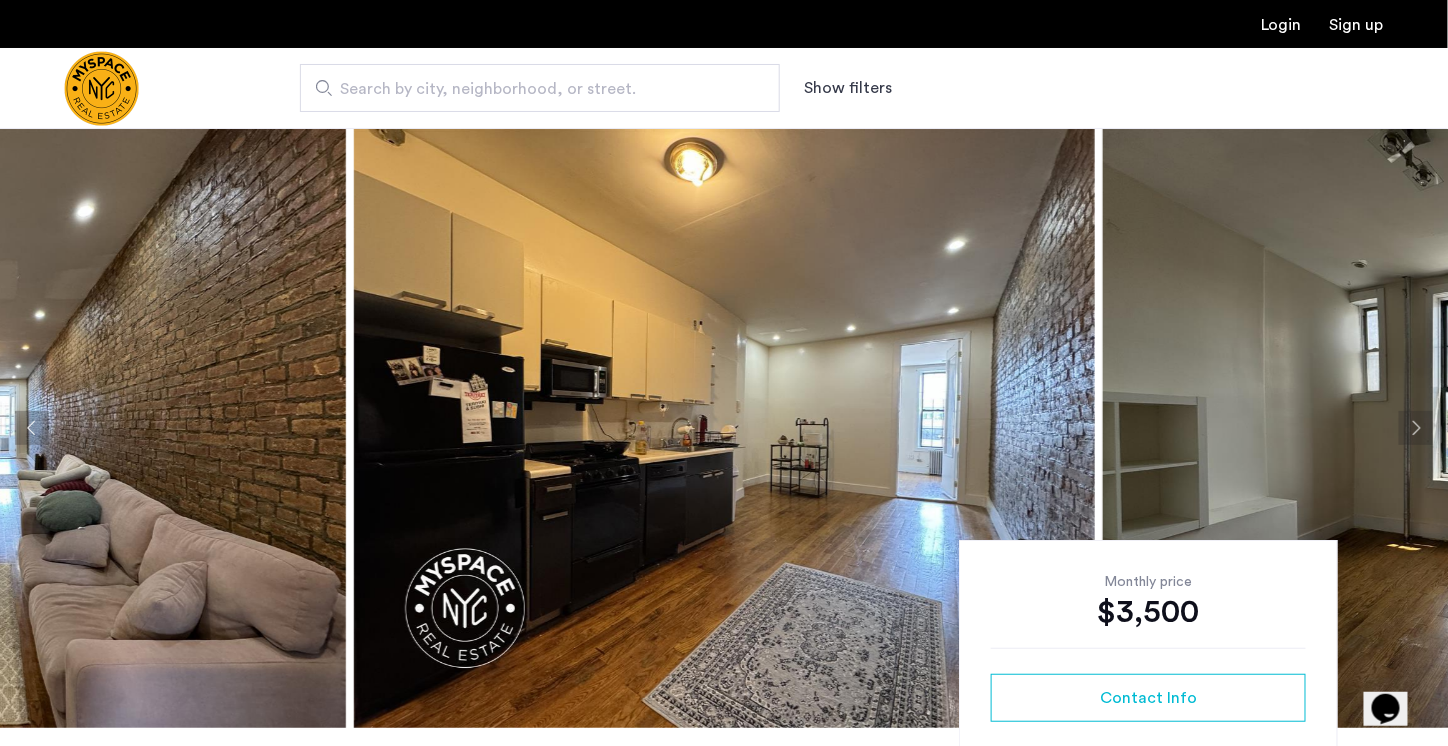 click 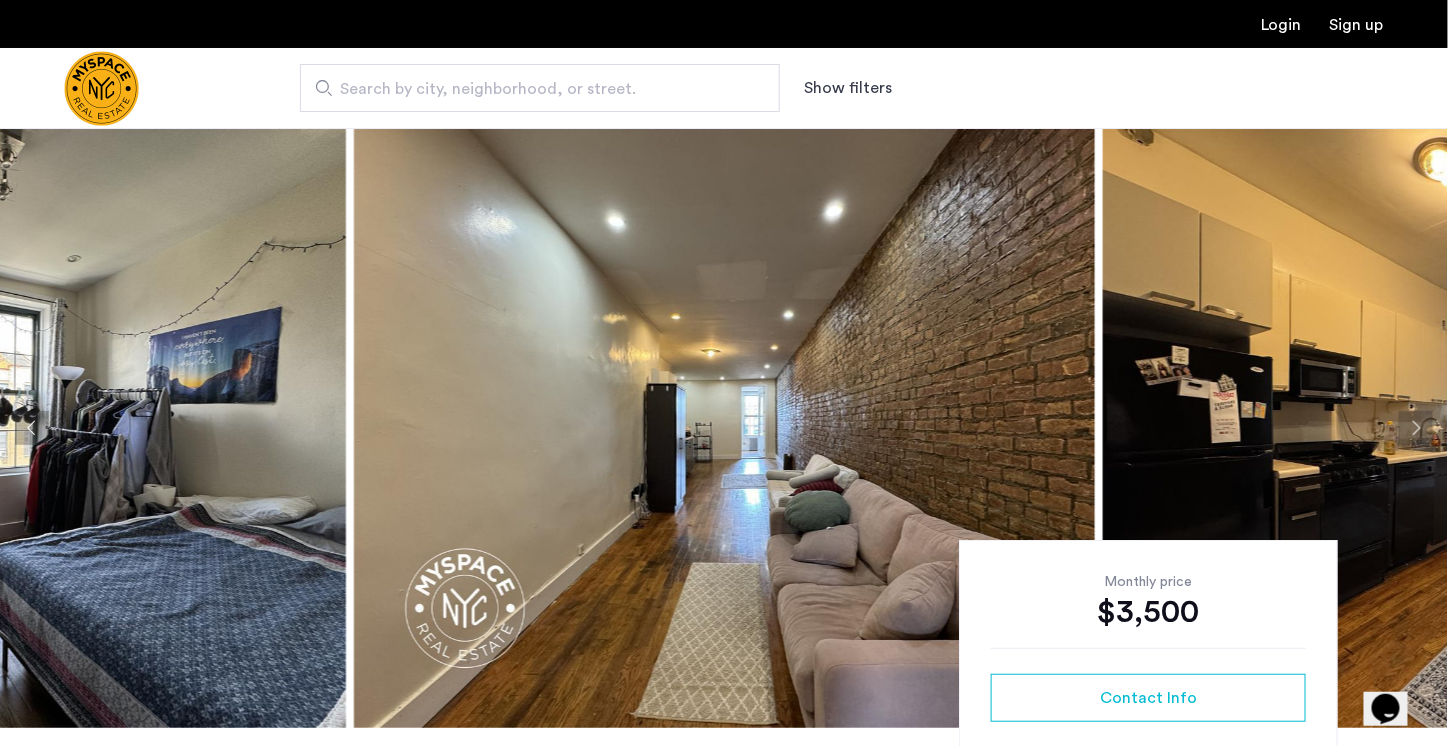 click 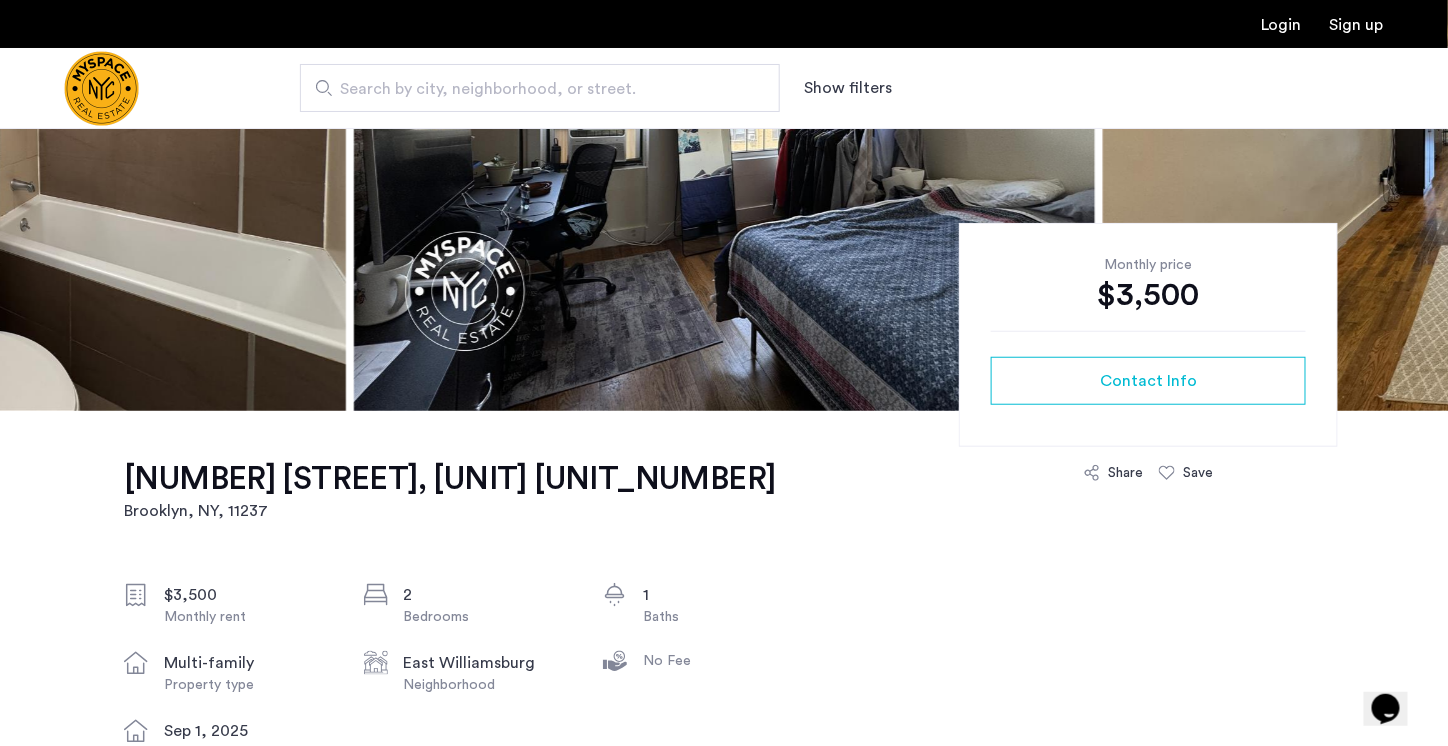 scroll, scrollTop: 502, scrollLeft: 0, axis: vertical 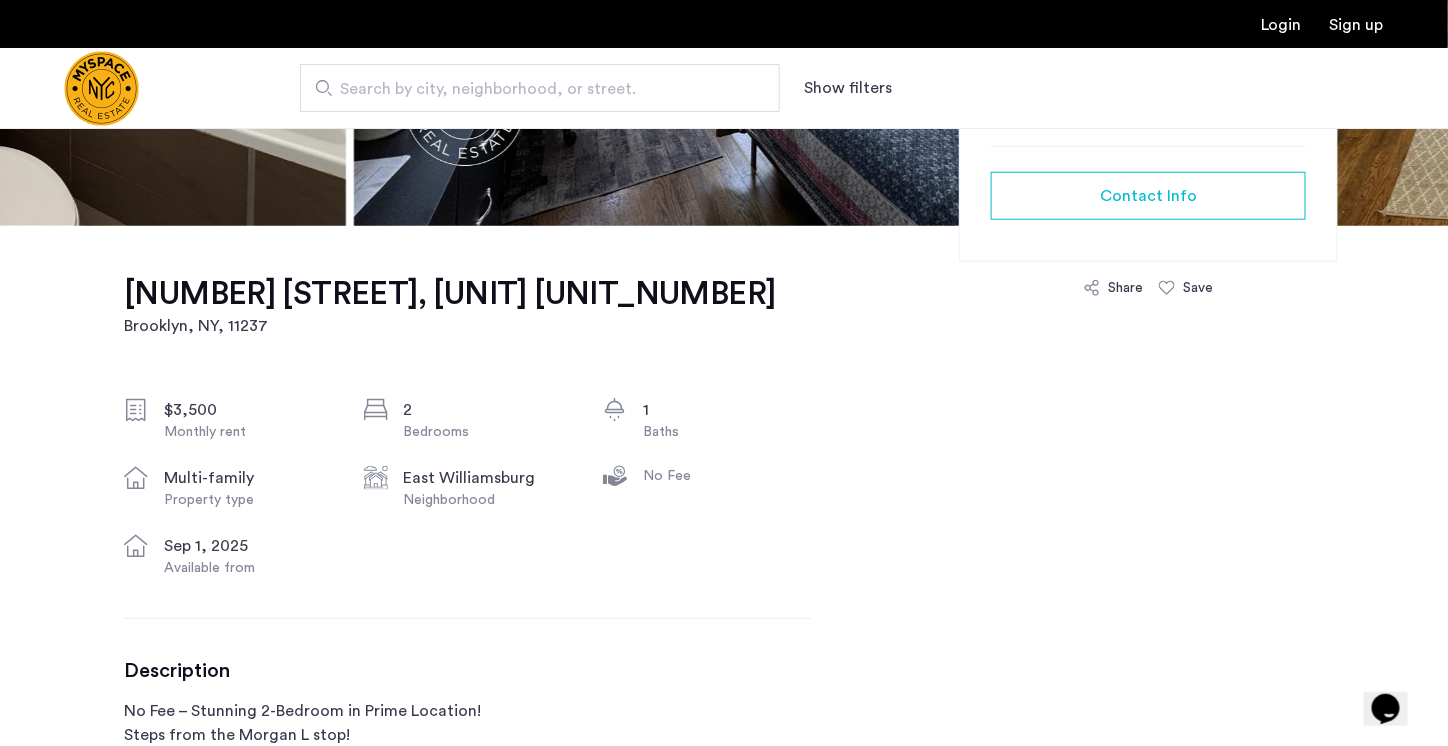 click on "120 Grattan St, Unit 3L" 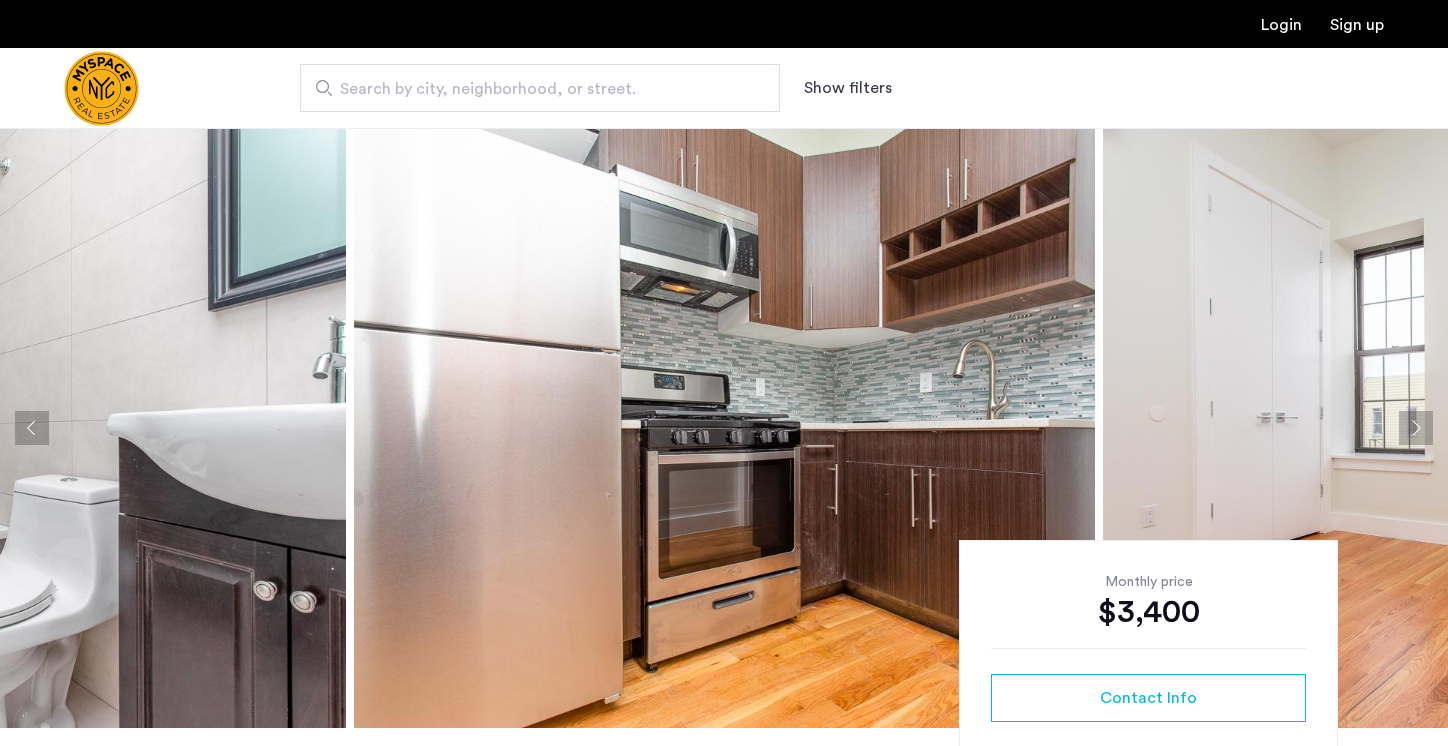 scroll, scrollTop: 0, scrollLeft: 0, axis: both 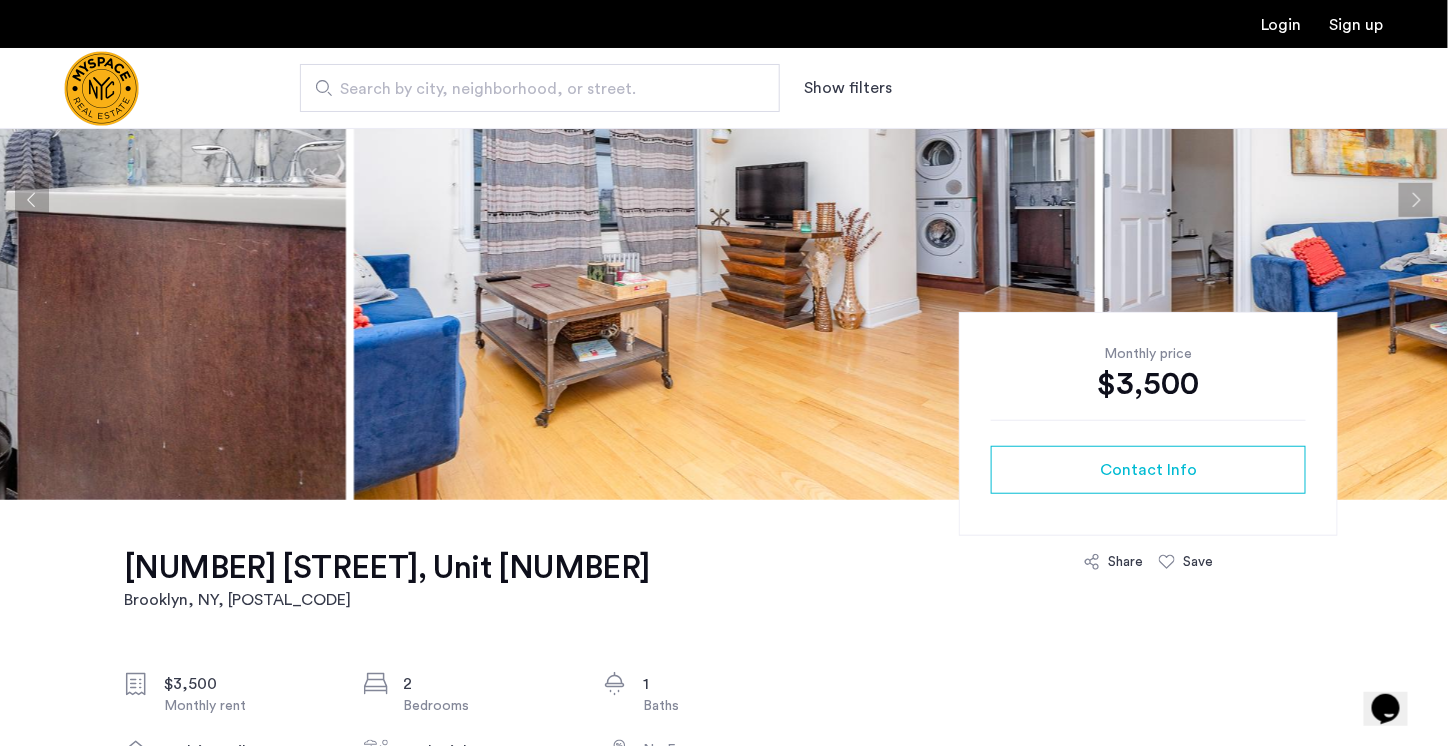 click on "41 Jefferson St, Unit 14" 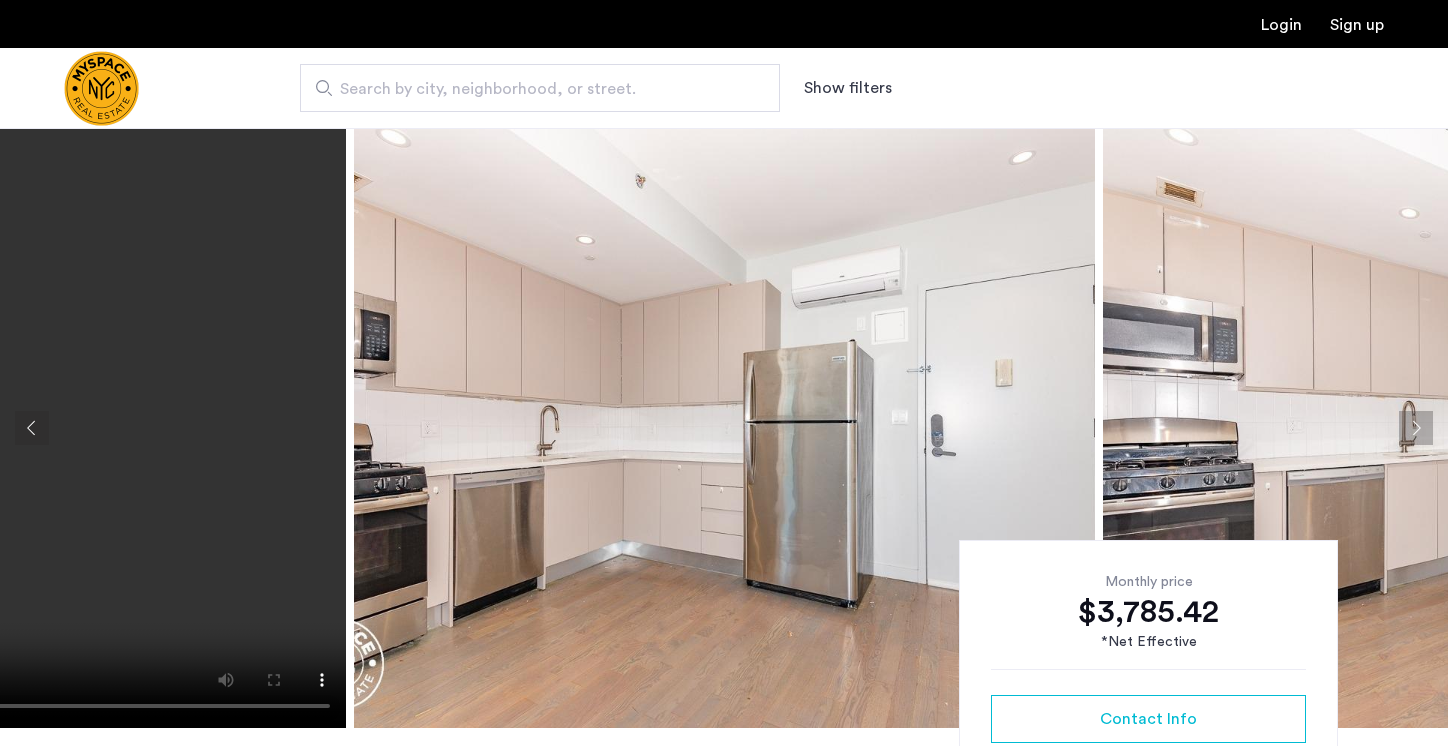 scroll, scrollTop: 0, scrollLeft: 0, axis: both 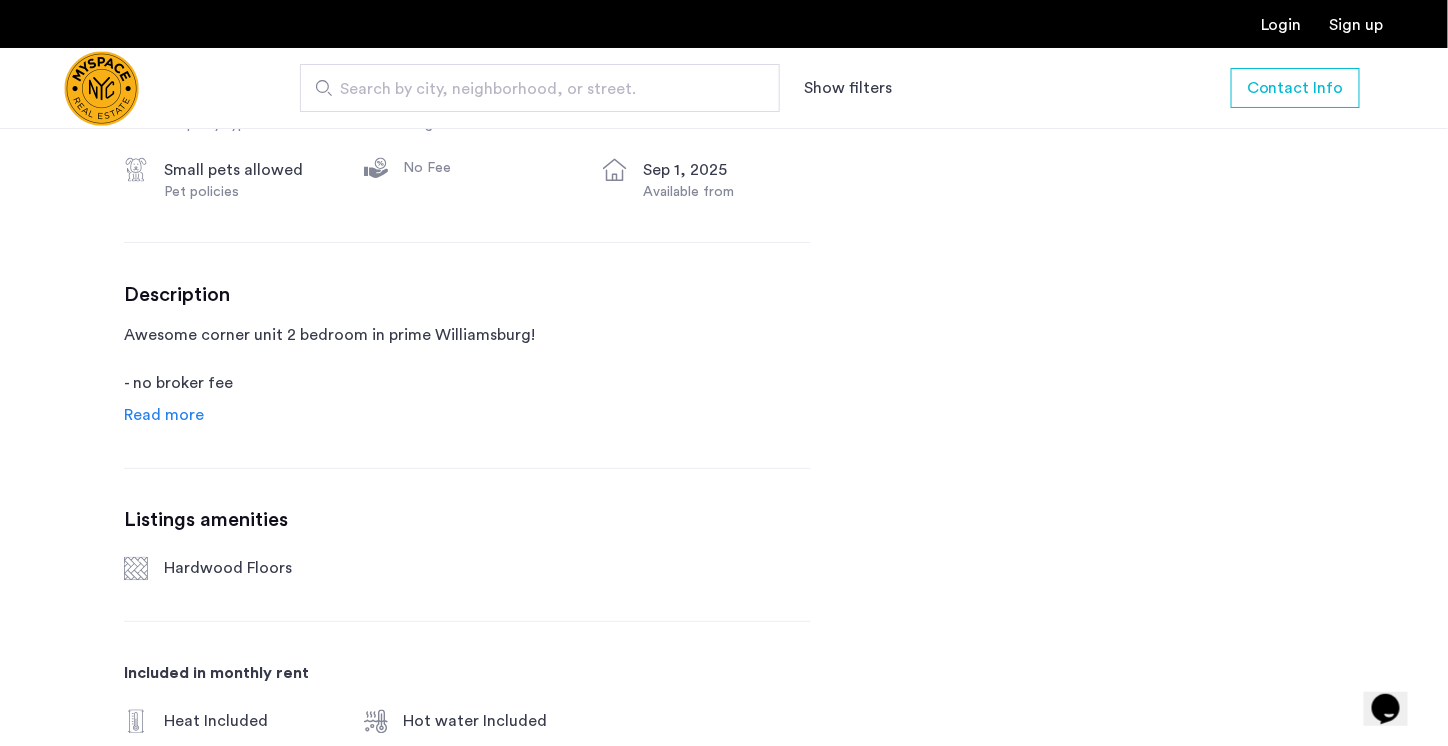 click on "Read more" 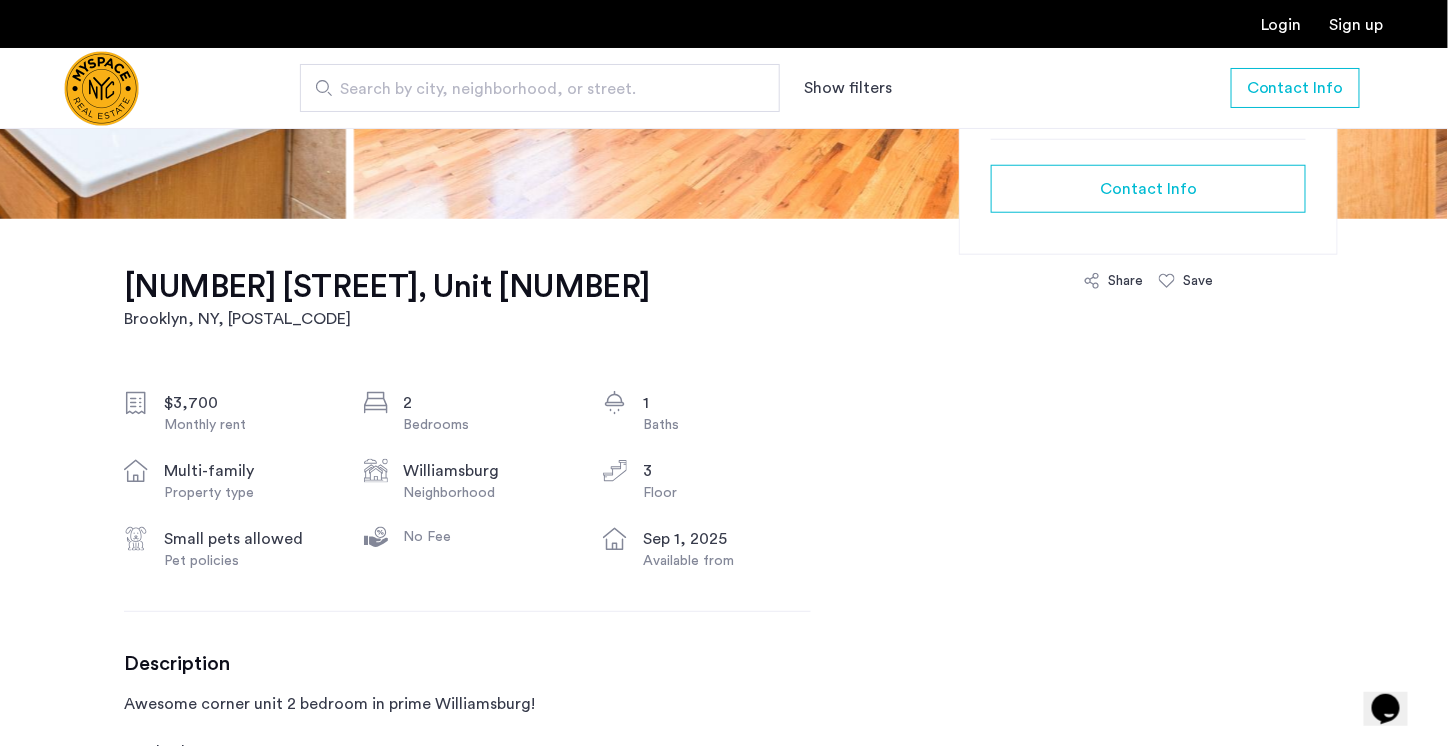 scroll, scrollTop: 0, scrollLeft: 0, axis: both 